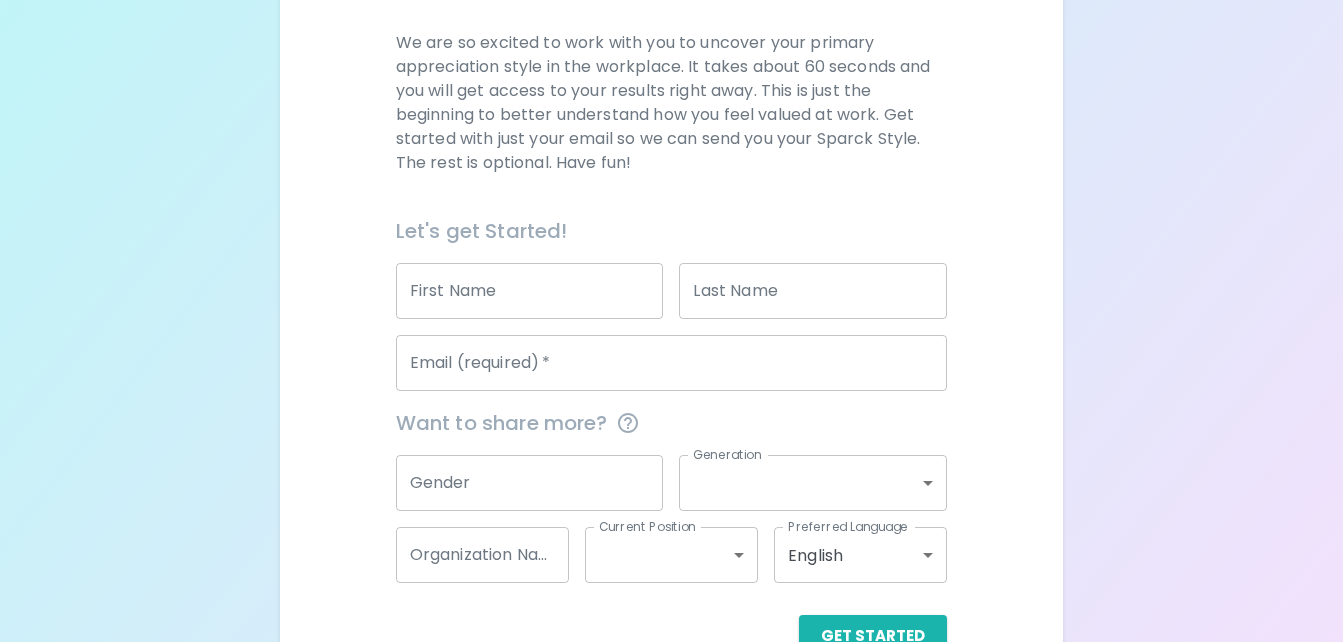 scroll, scrollTop: 281, scrollLeft: 0, axis: vertical 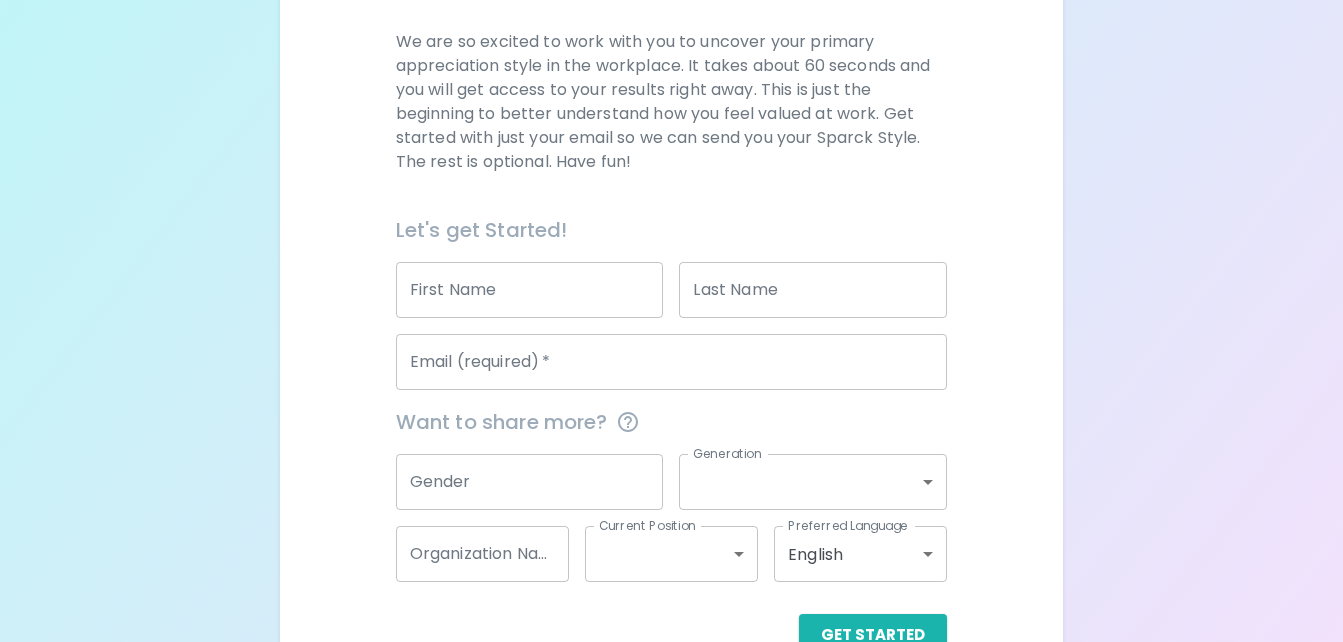 click on "First Name" at bounding box center (530, 290) 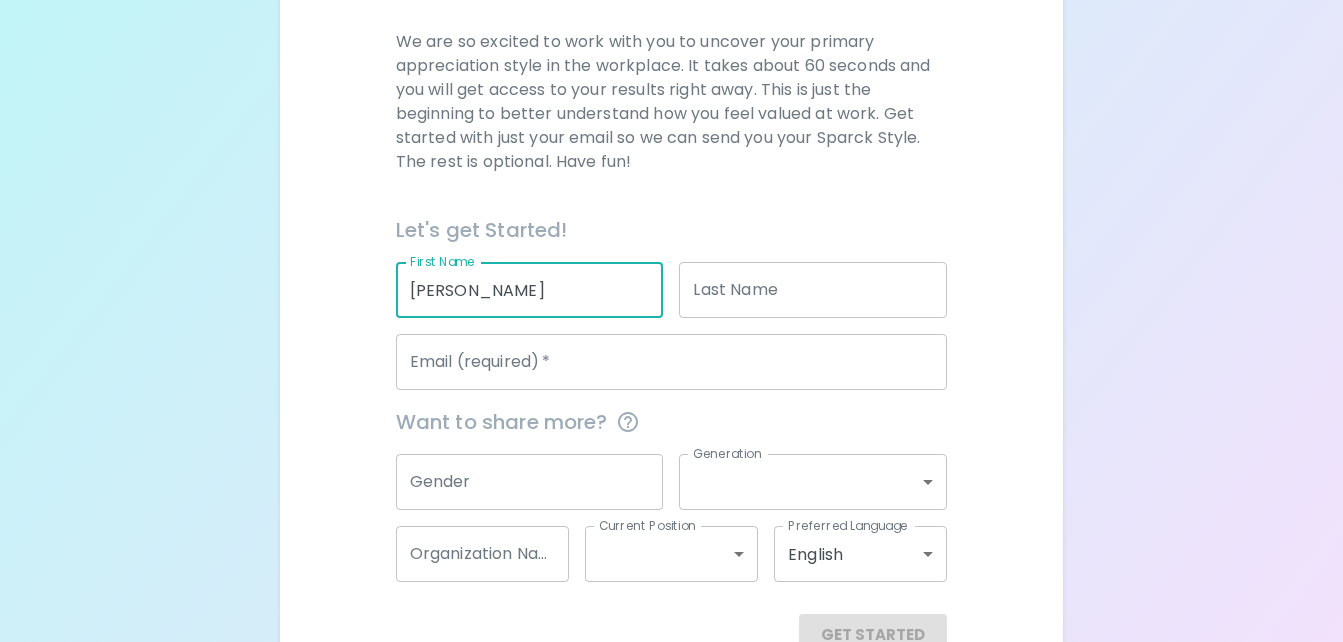 type on "[PERSON_NAME]" 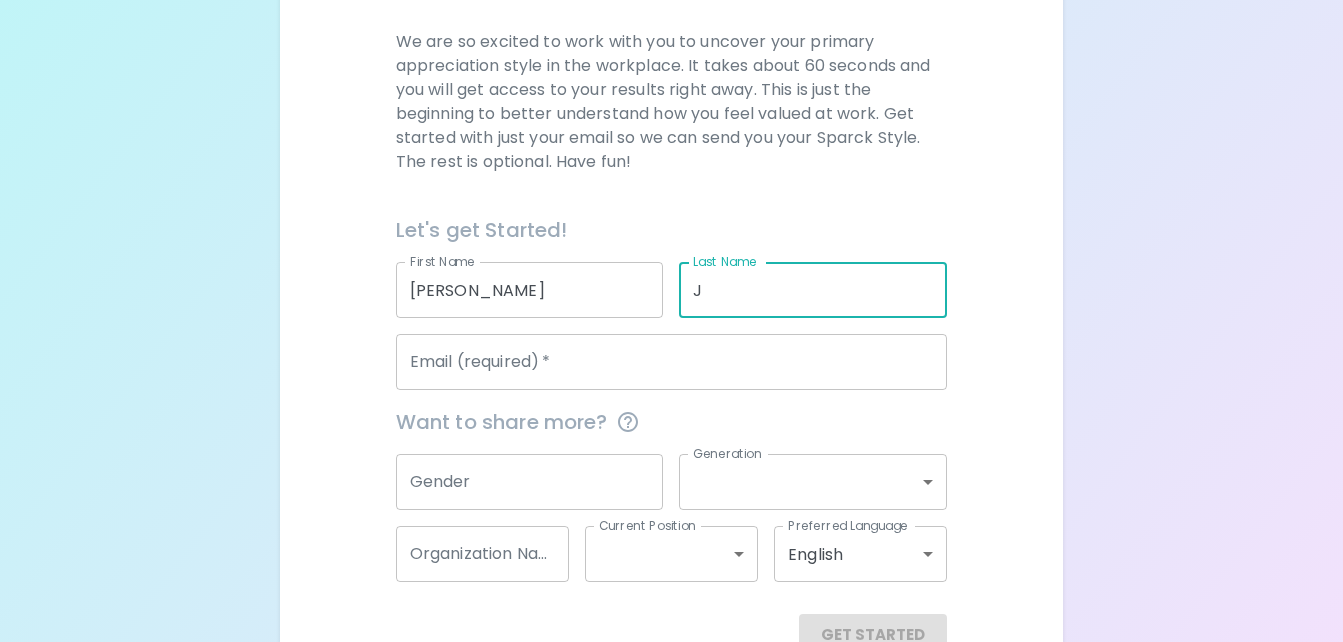 type on "[PERSON_NAME]" 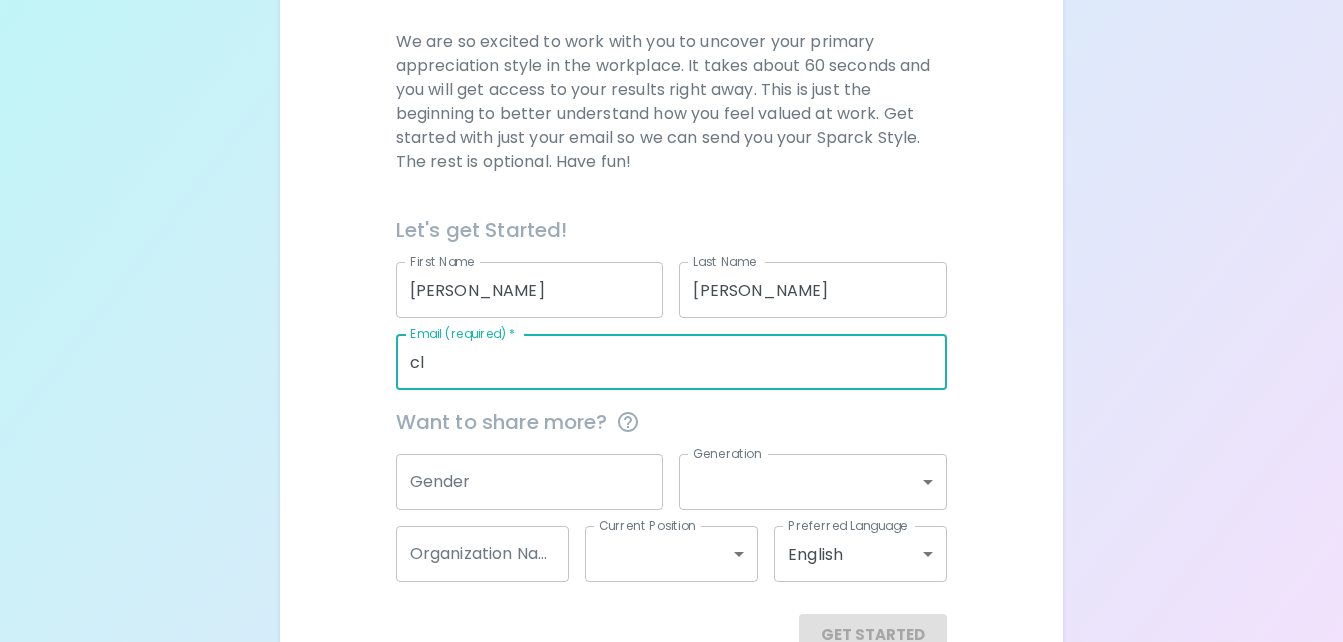 type on "[EMAIL_ADDRESS][DOMAIN_NAME]" 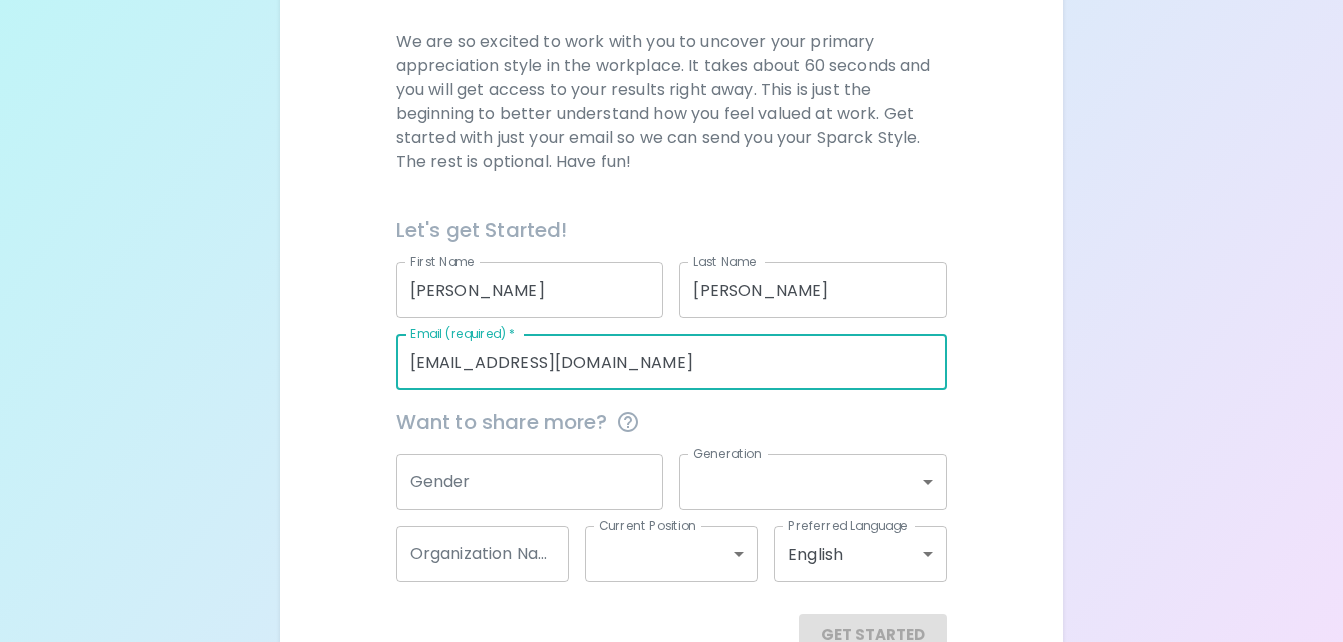 type on "[GEOGRAPHIC_DATA]" 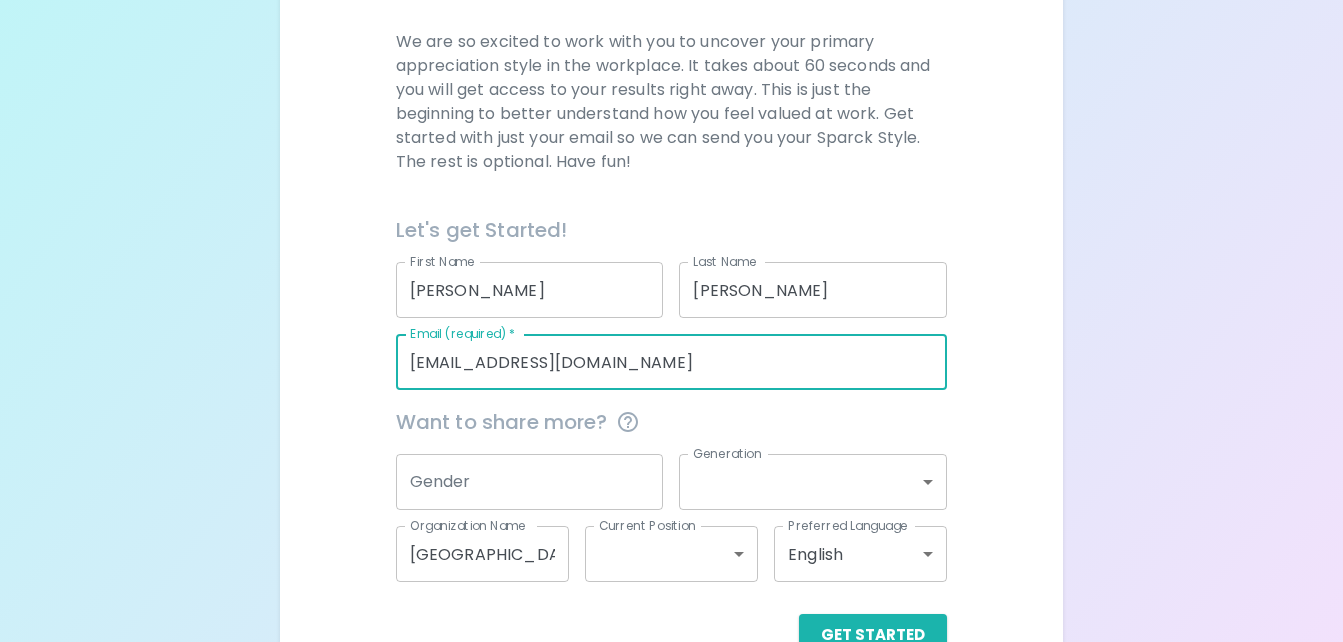 scroll, scrollTop: 335, scrollLeft: 0, axis: vertical 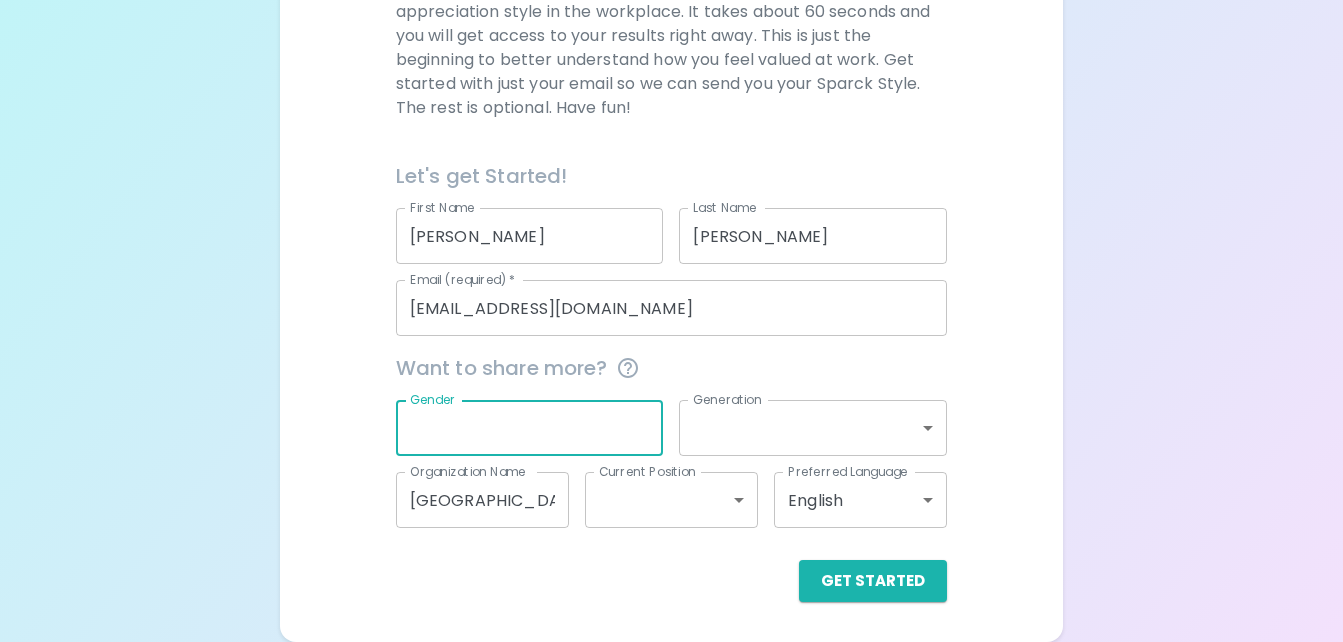click on "Gender" at bounding box center (530, 428) 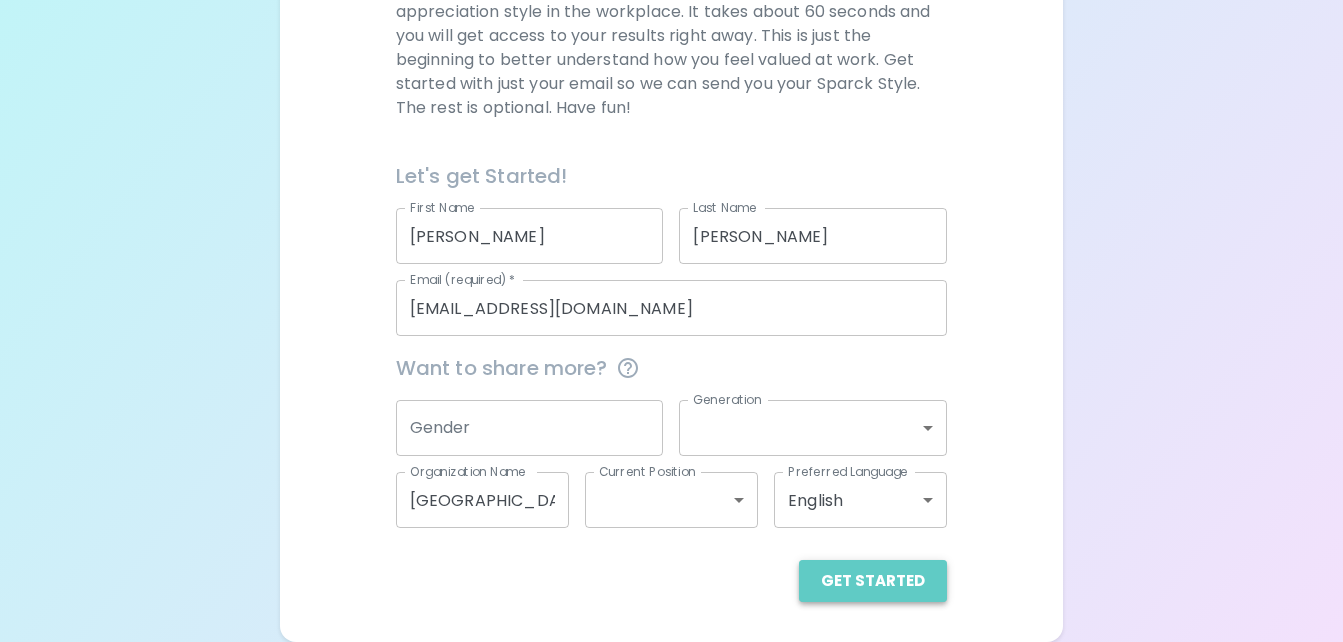 click on "Get Started" at bounding box center (873, 581) 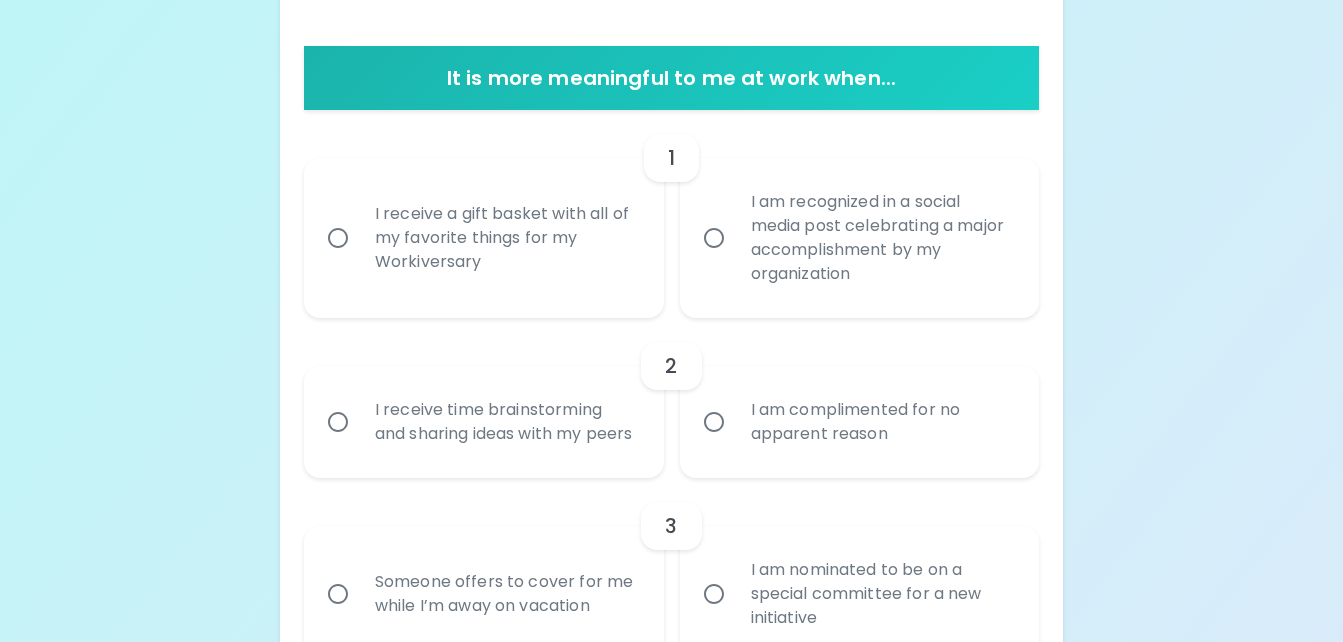 scroll, scrollTop: 370, scrollLeft: 0, axis: vertical 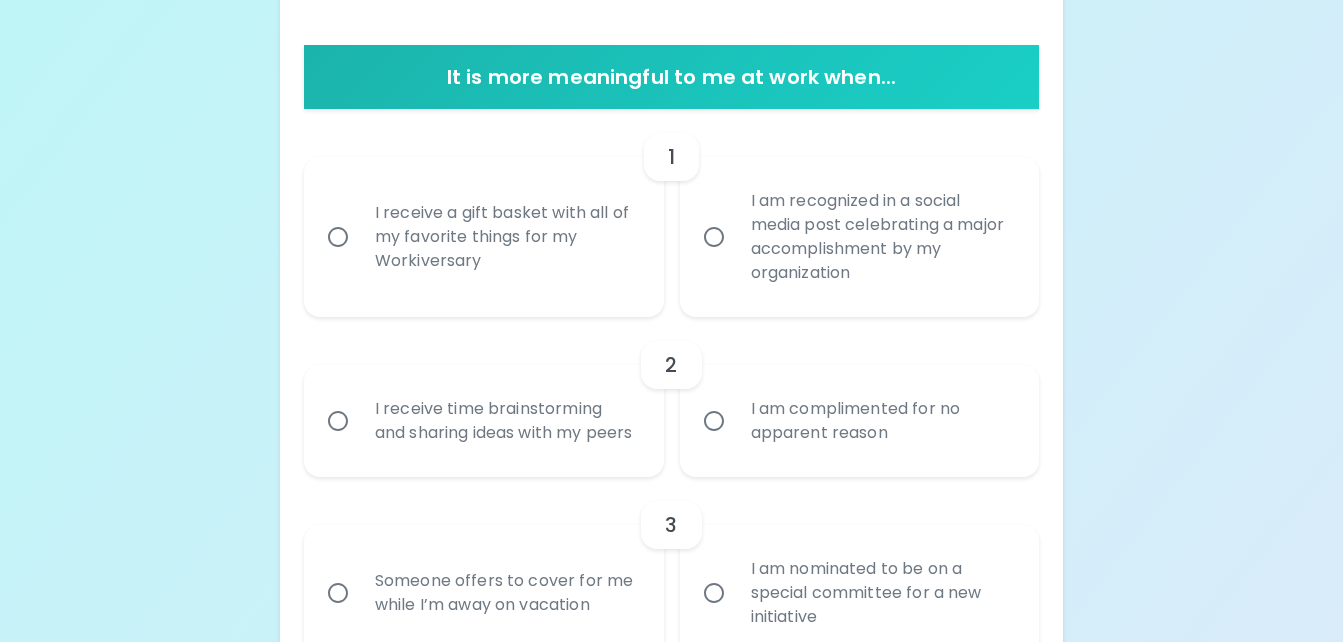 click on "I receive a gift basket with all of my favorite things for my Workiversary" at bounding box center [506, 237] 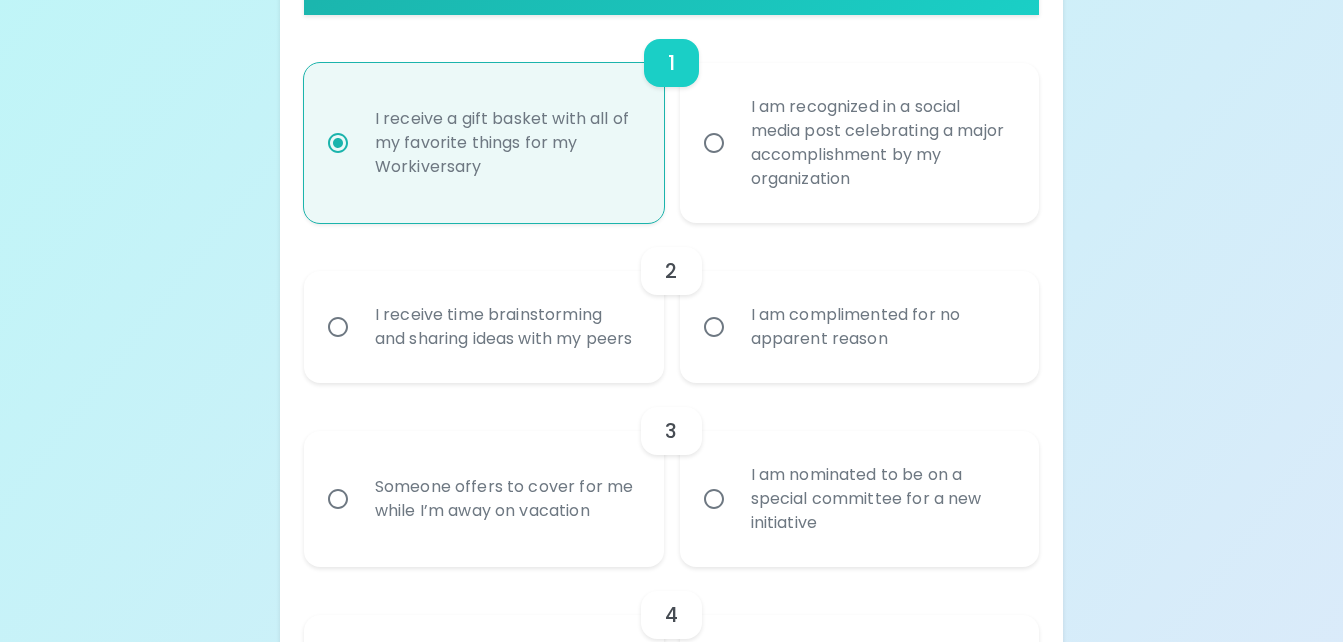 scroll, scrollTop: 530, scrollLeft: 0, axis: vertical 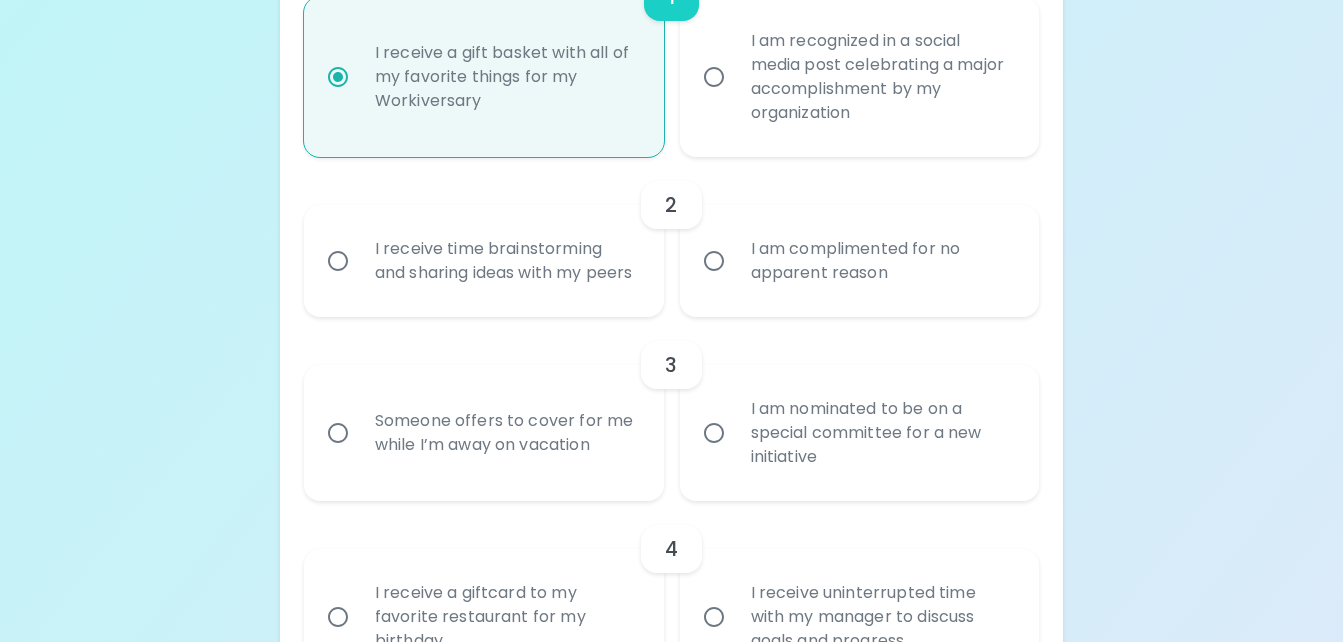 click on "I receive time brainstorming and sharing ideas with my peers" at bounding box center (506, 261) 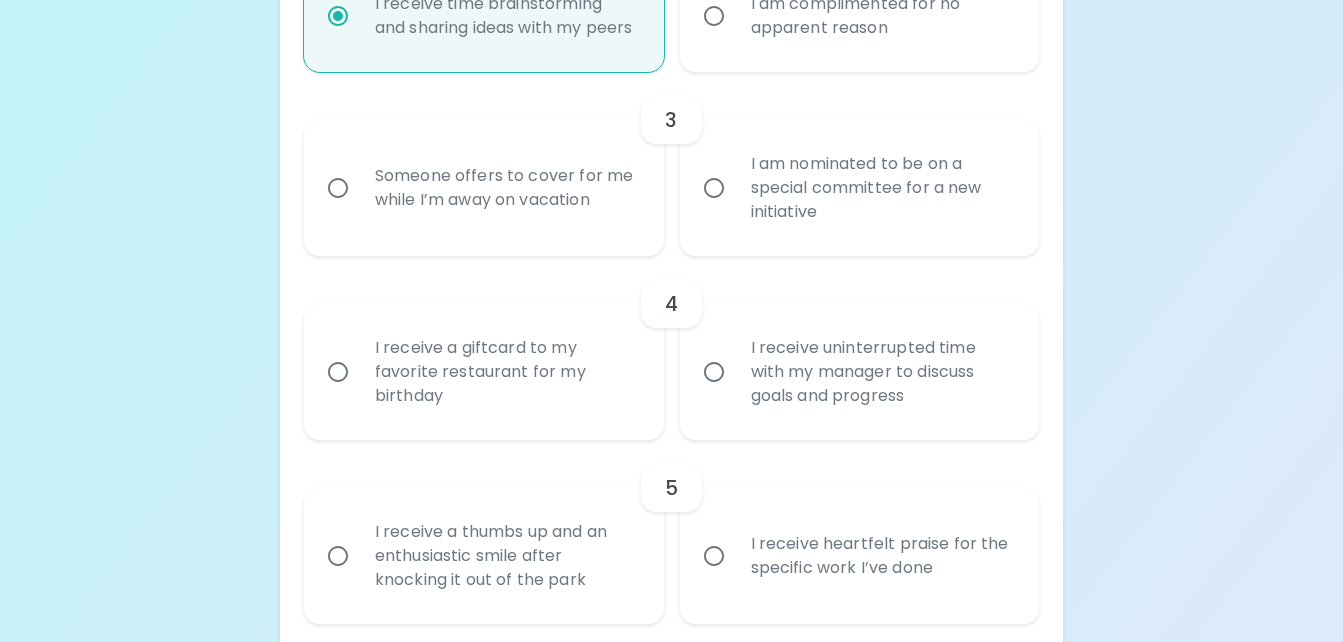 scroll, scrollTop: 776, scrollLeft: 0, axis: vertical 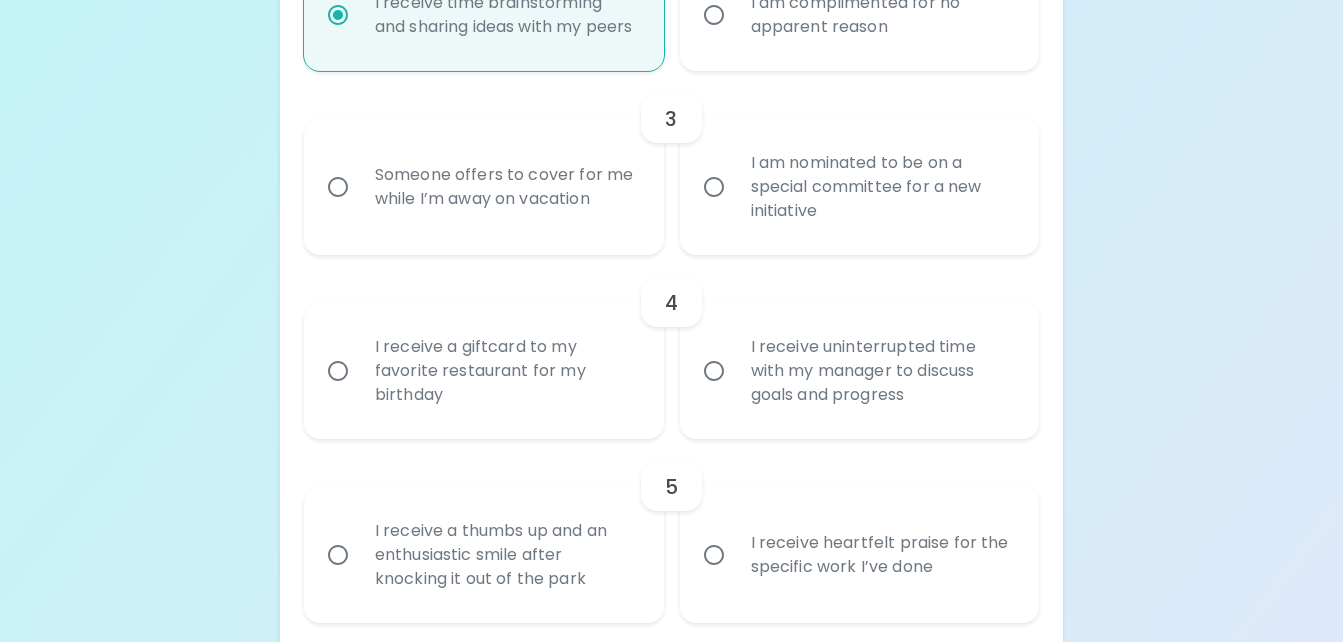 radio on "true" 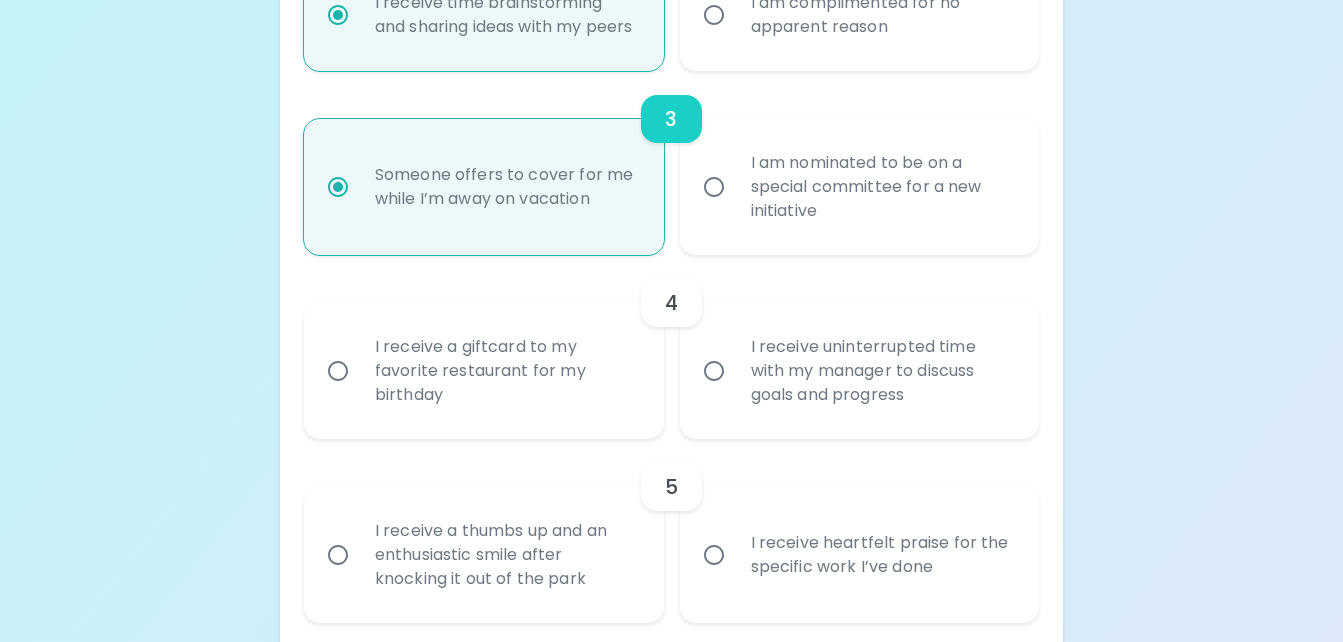 scroll, scrollTop: 936, scrollLeft: 0, axis: vertical 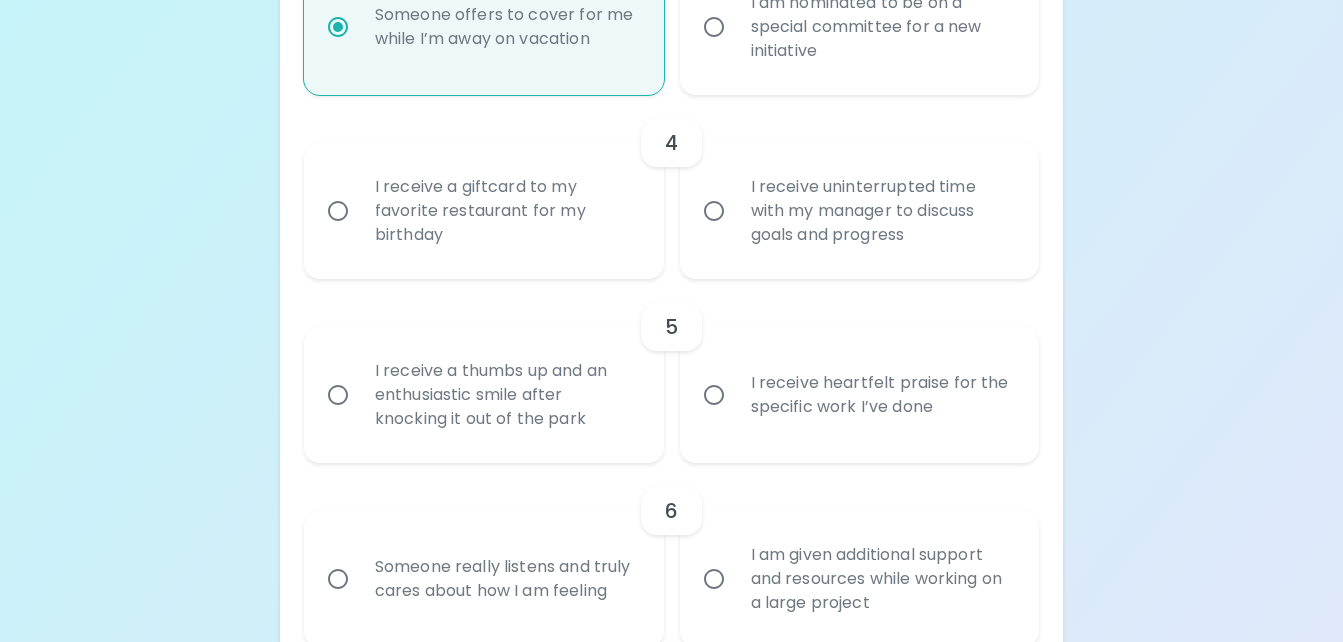 radio on "true" 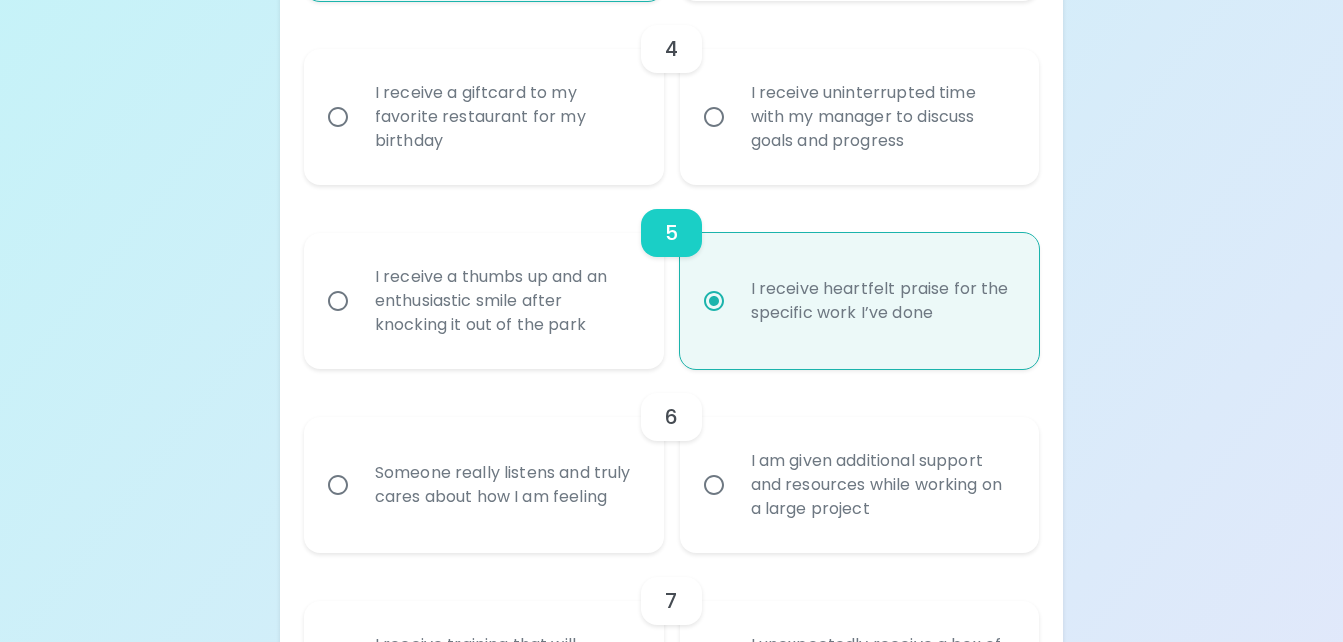 scroll, scrollTop: 1096, scrollLeft: 0, axis: vertical 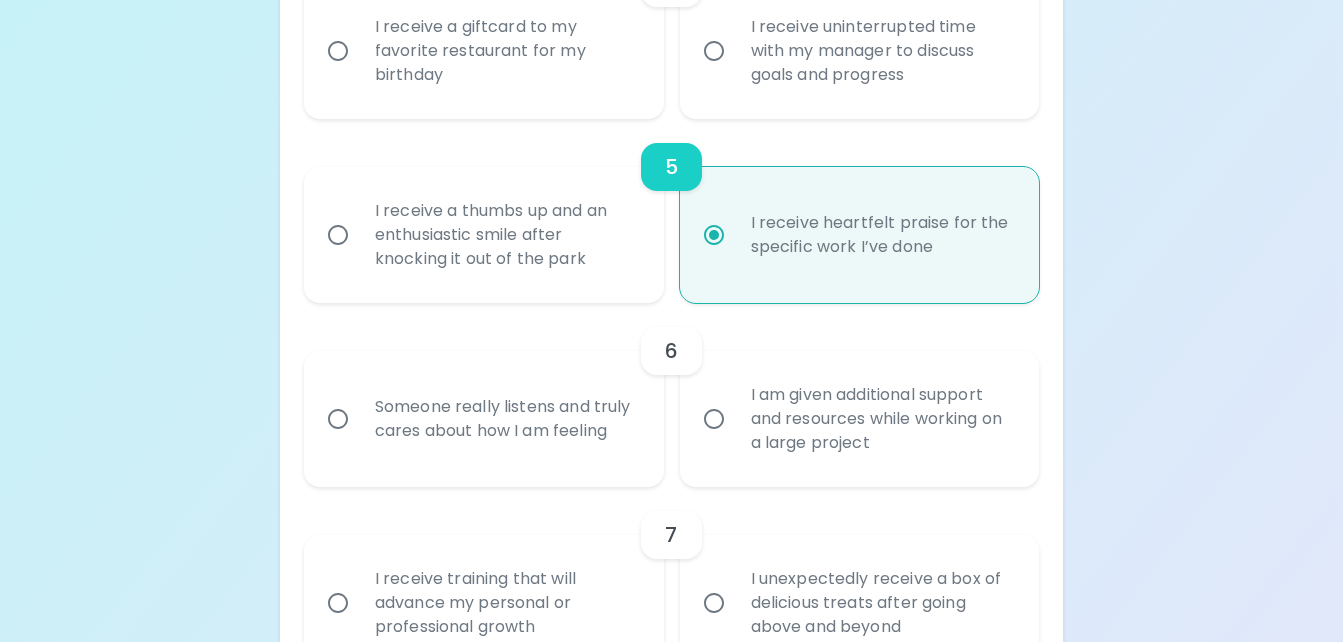 radio on "true" 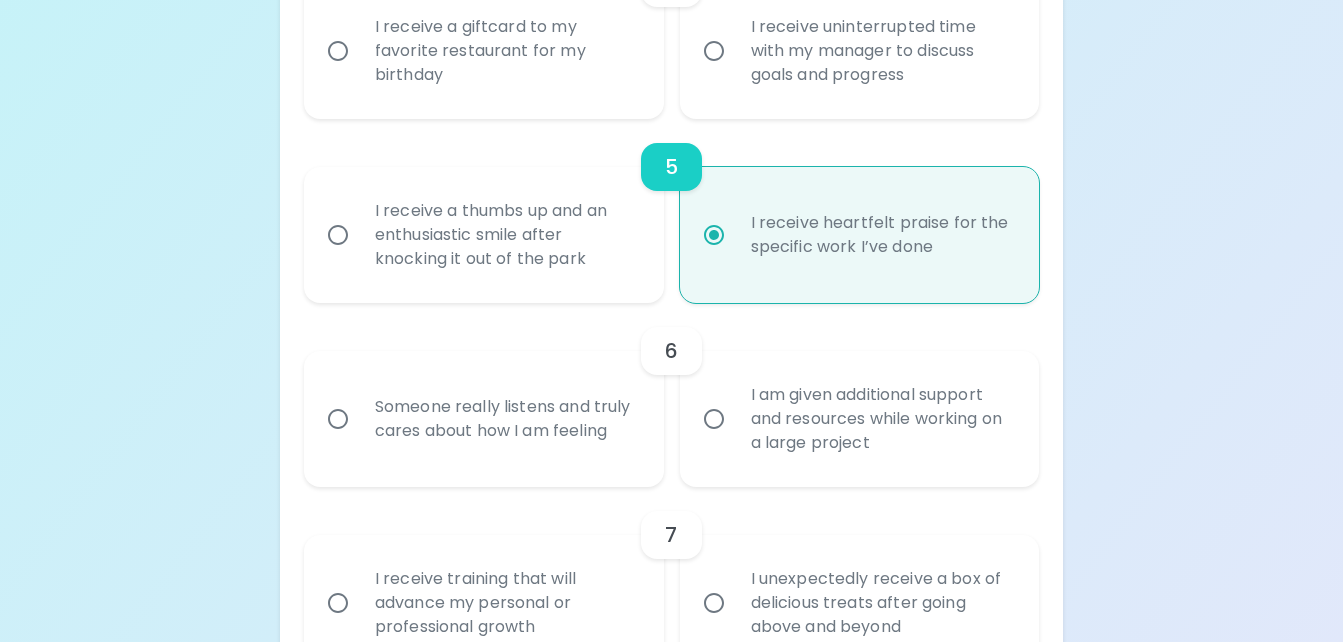 radio on "false" 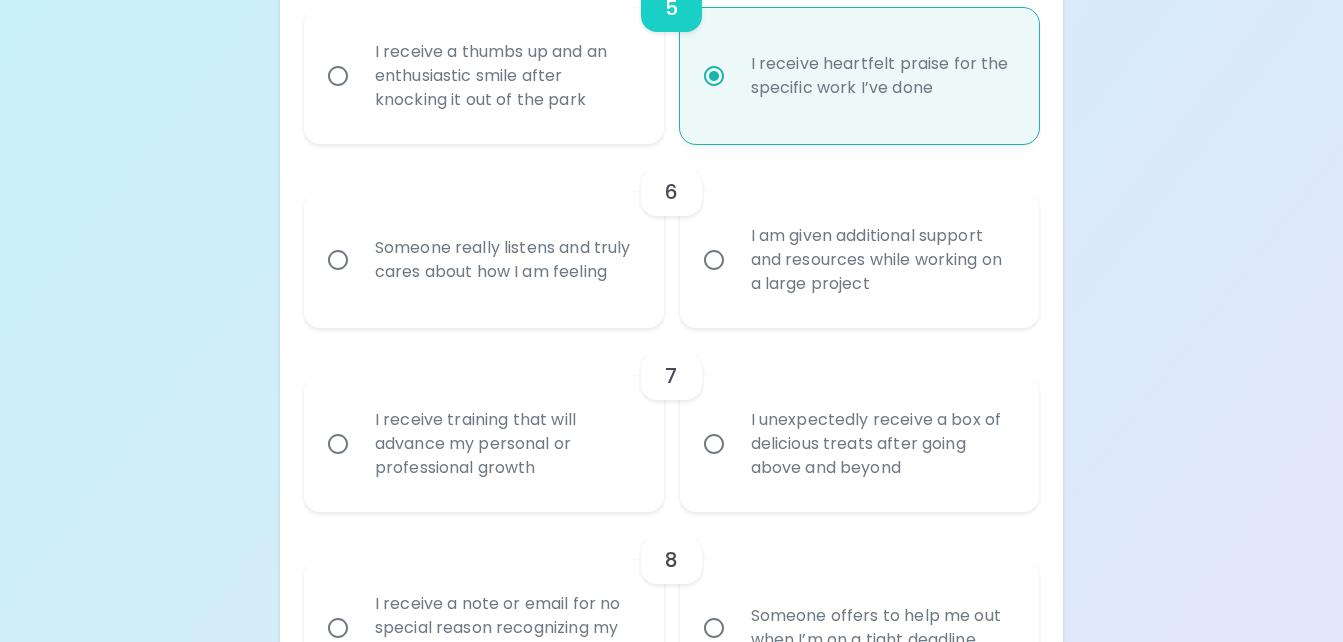 scroll, scrollTop: 1256, scrollLeft: 0, axis: vertical 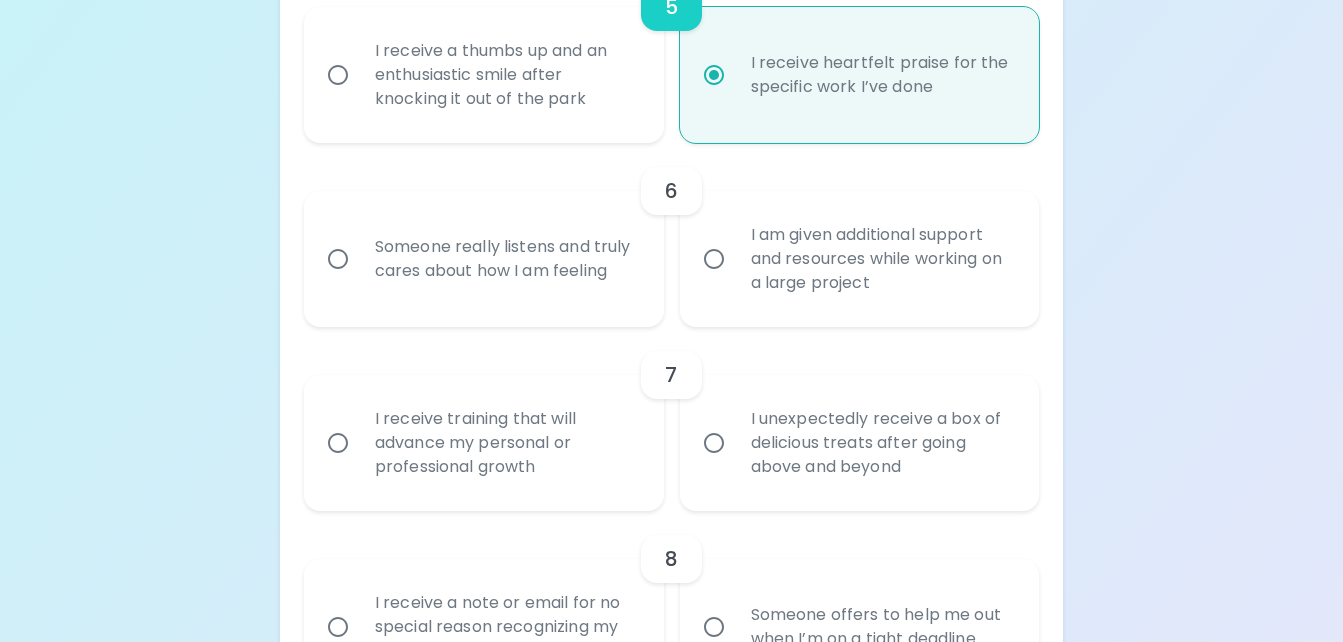 radio on "true" 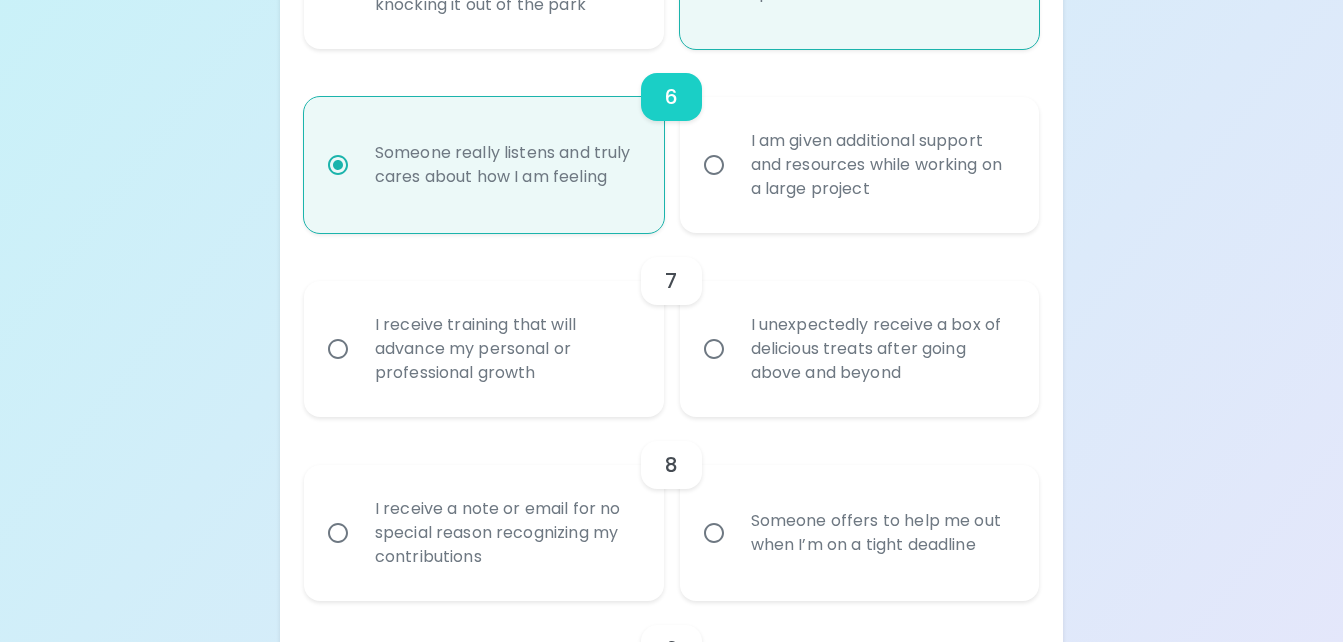scroll, scrollTop: 1416, scrollLeft: 0, axis: vertical 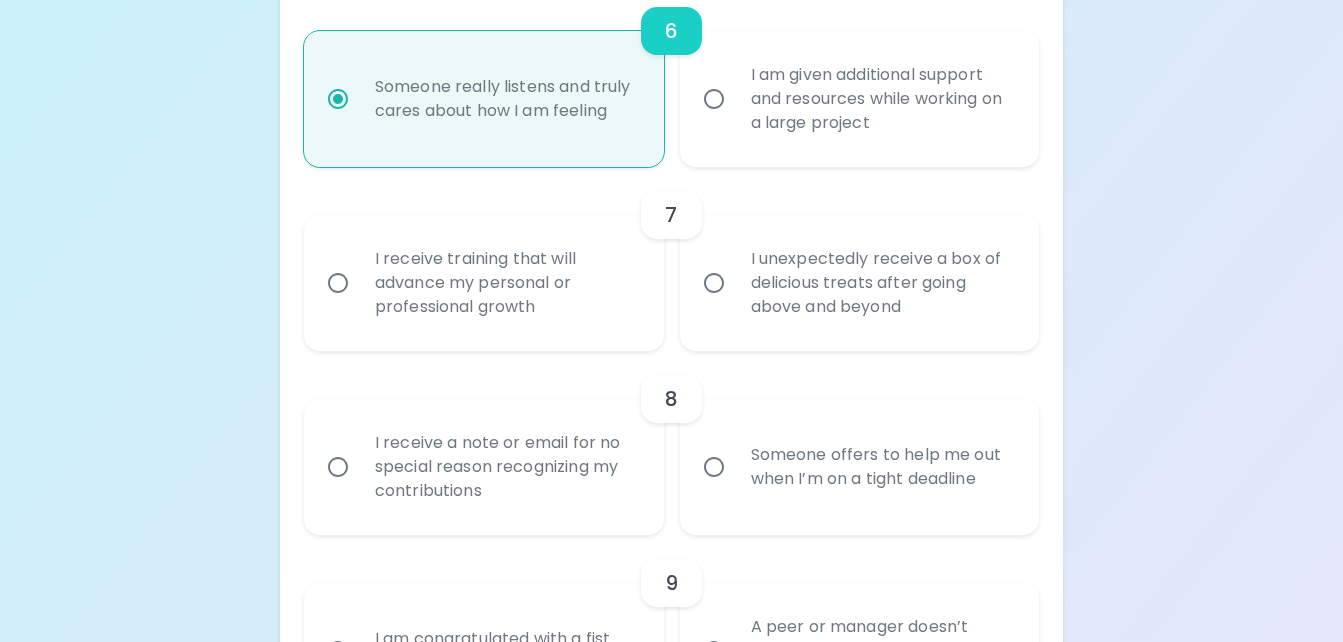 radio on "true" 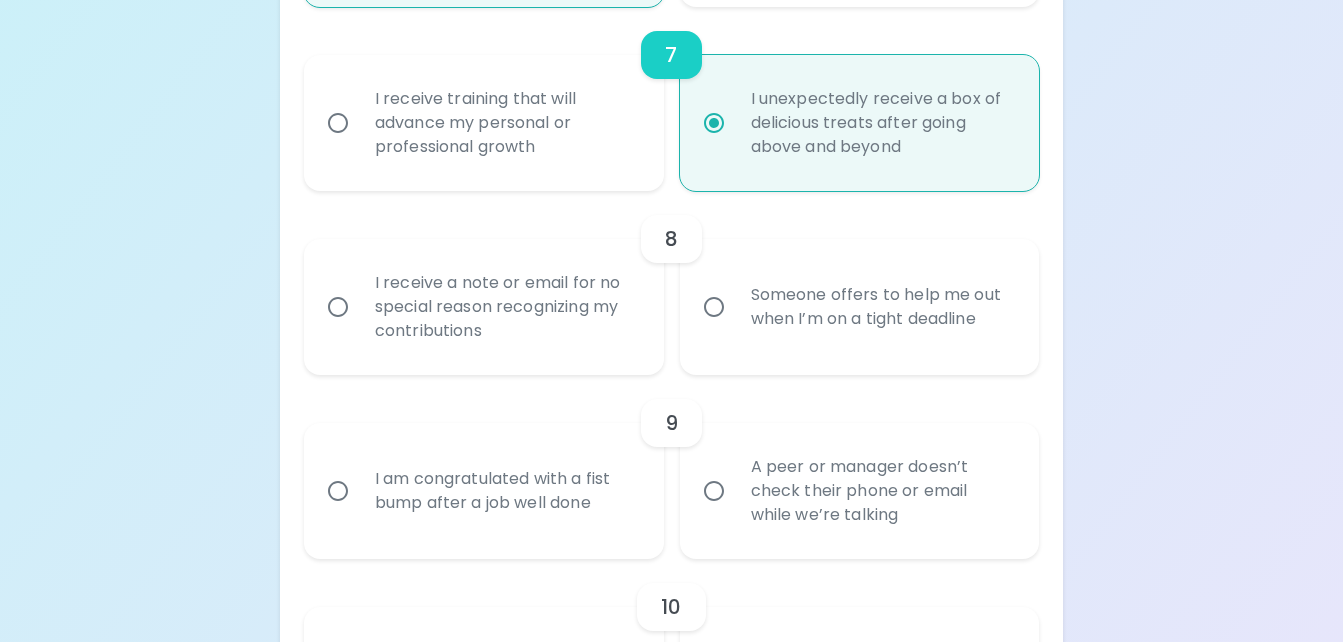 radio on "true" 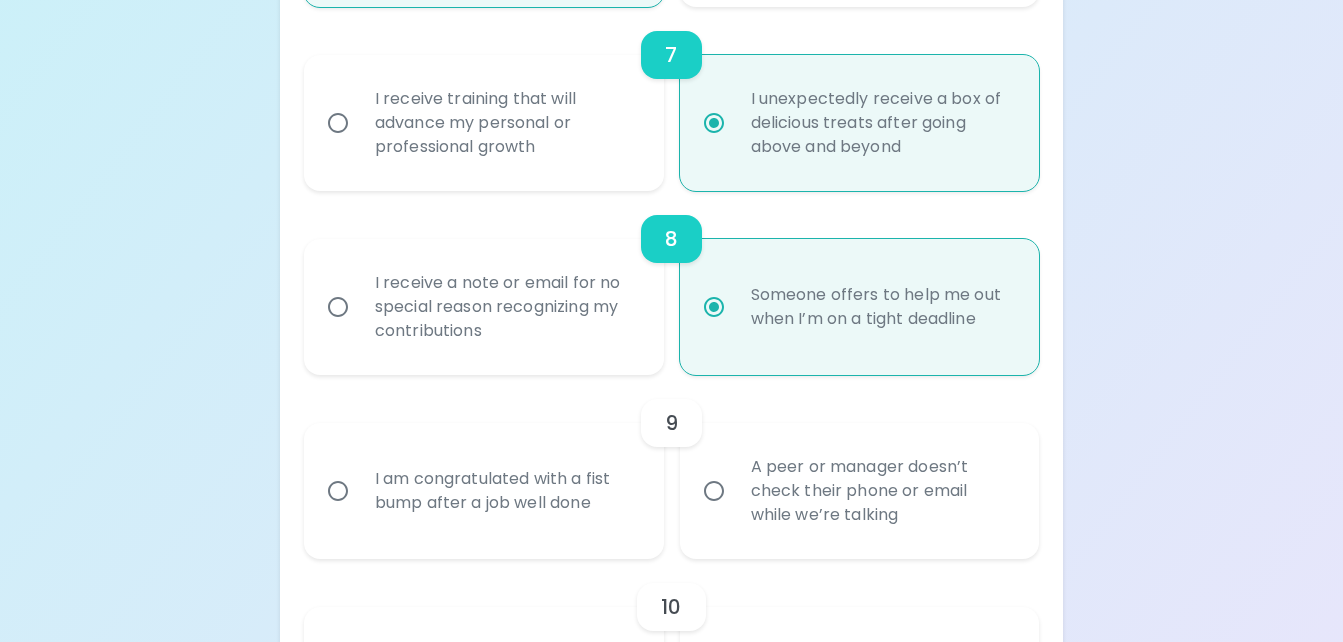 scroll, scrollTop: 1736, scrollLeft: 0, axis: vertical 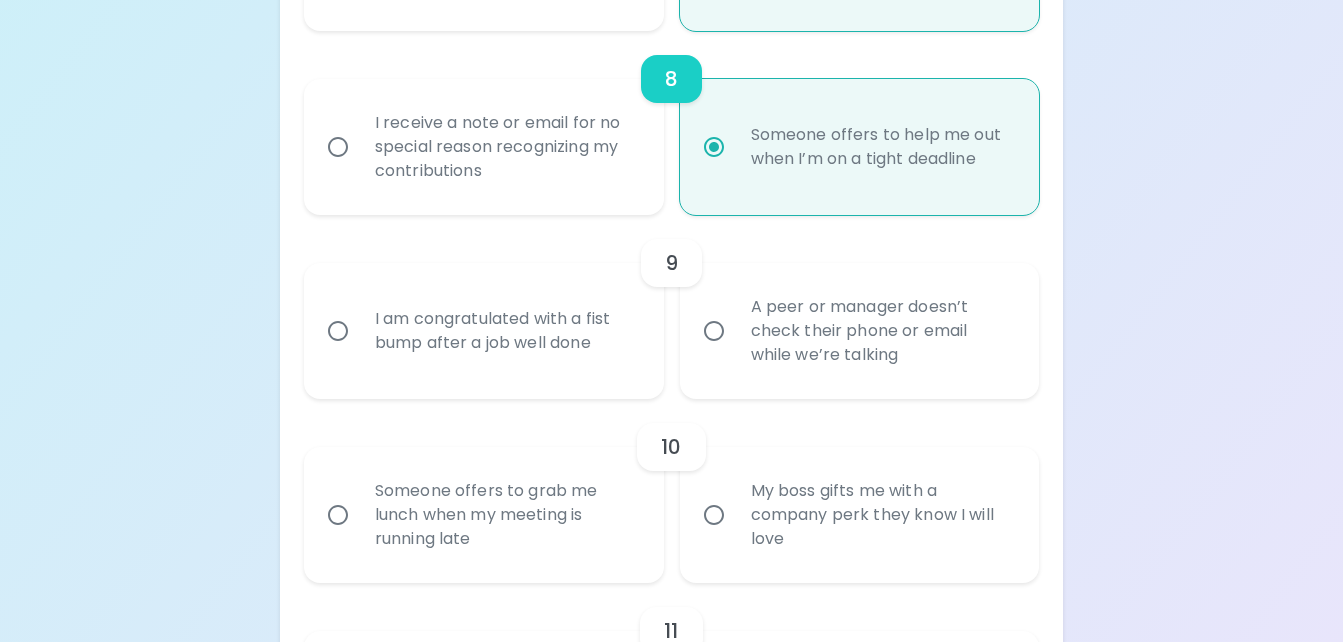 radio on "true" 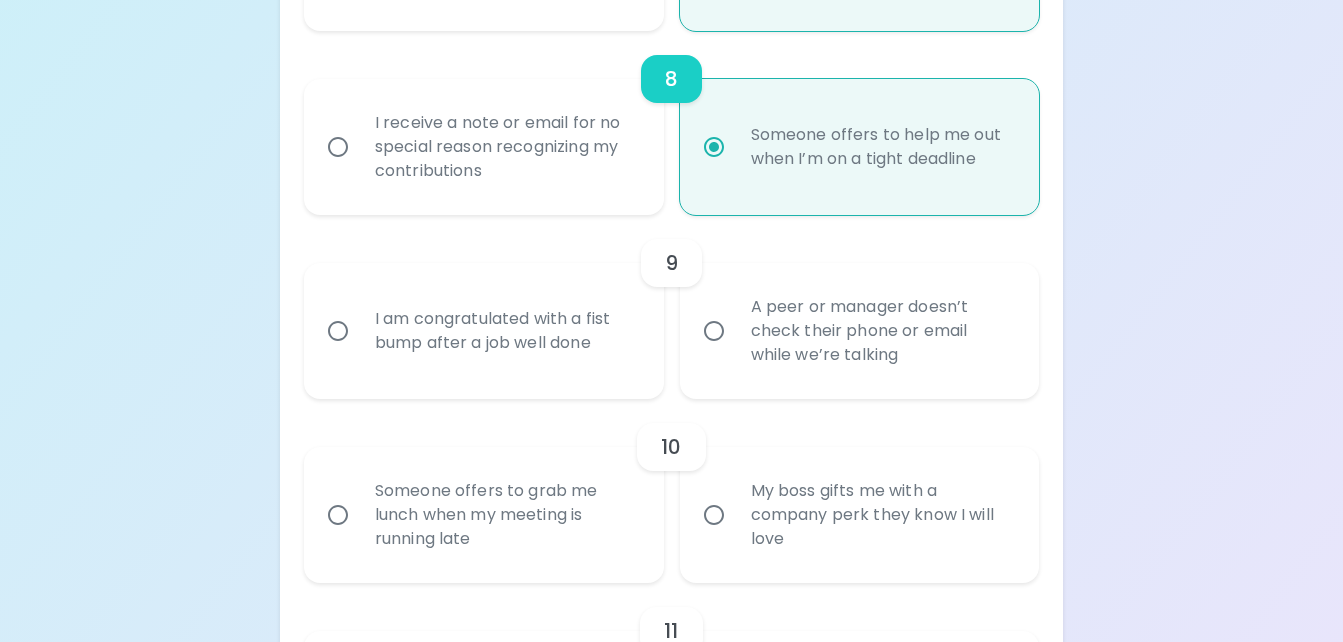 radio on "false" 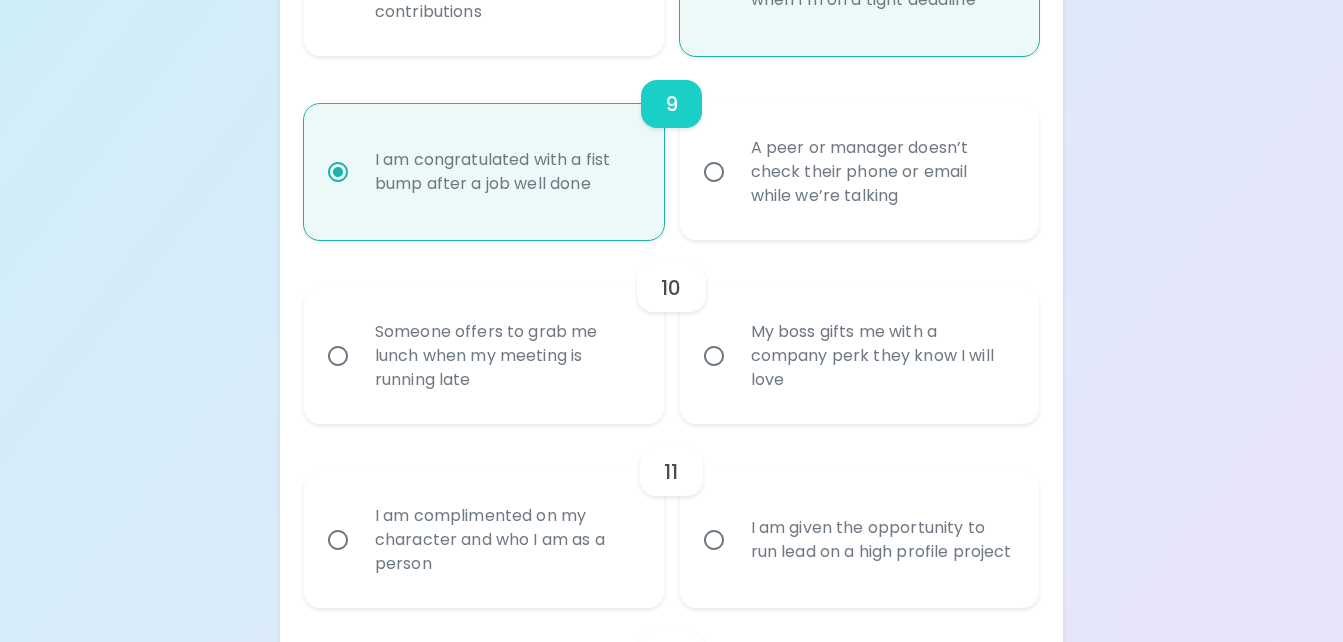 scroll, scrollTop: 1896, scrollLeft: 0, axis: vertical 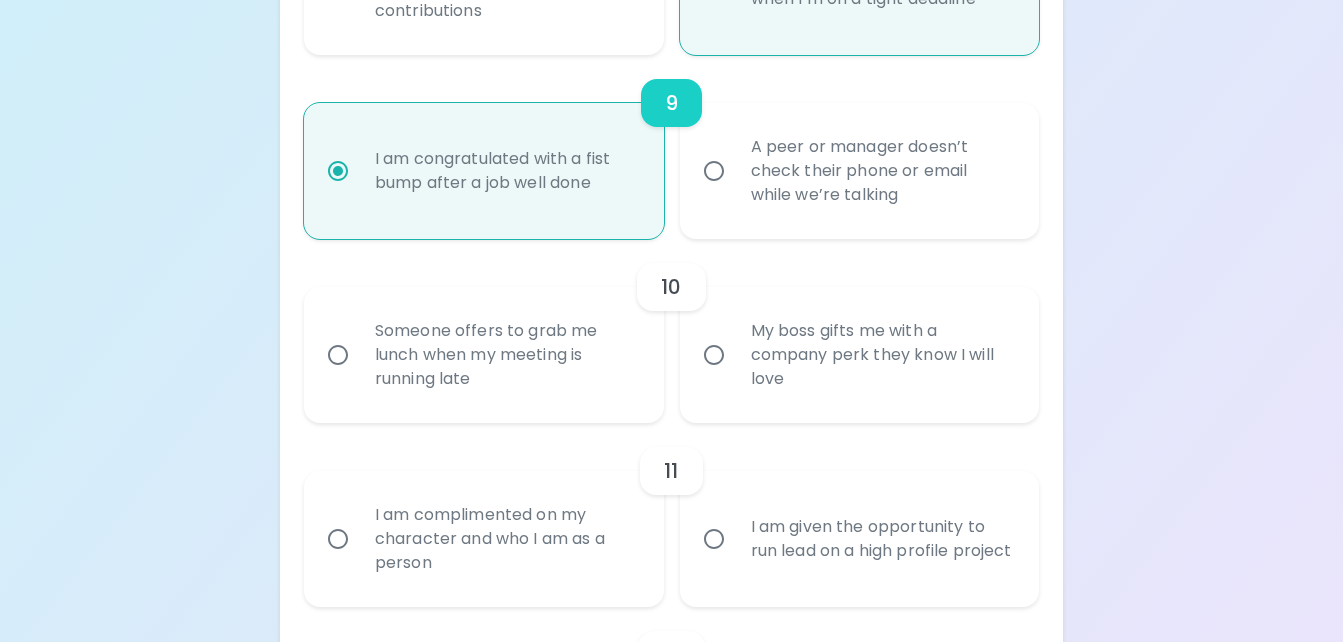 radio on "true" 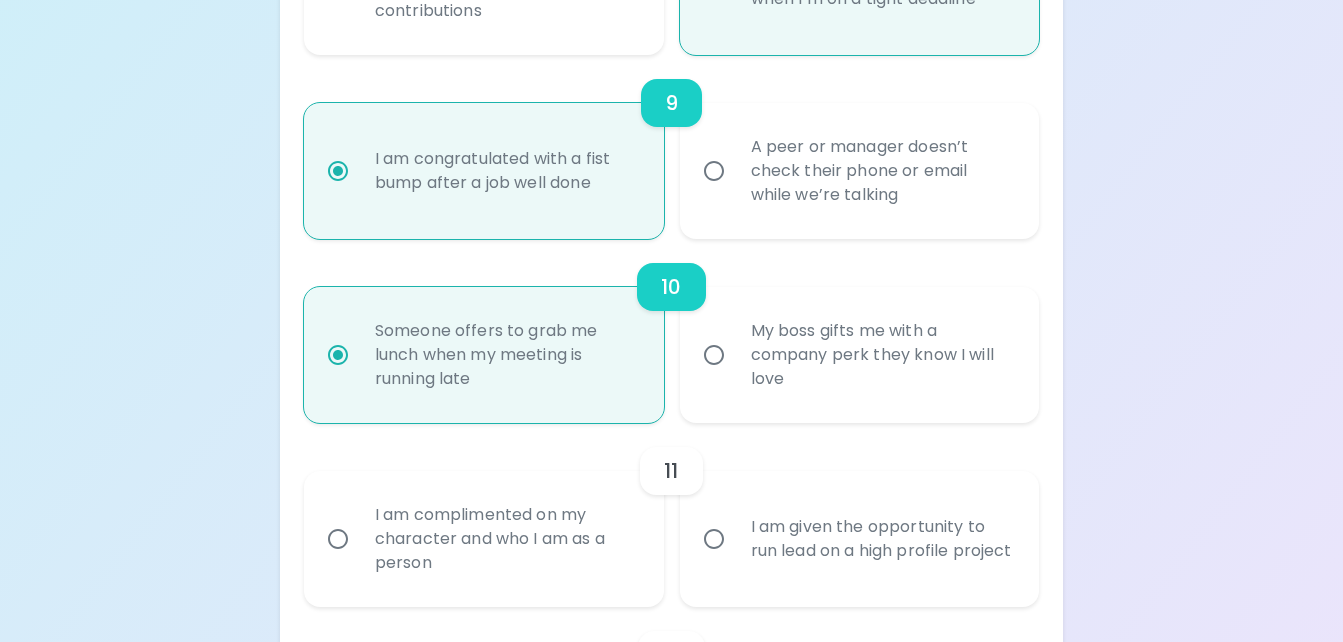 scroll, scrollTop: 2056, scrollLeft: 0, axis: vertical 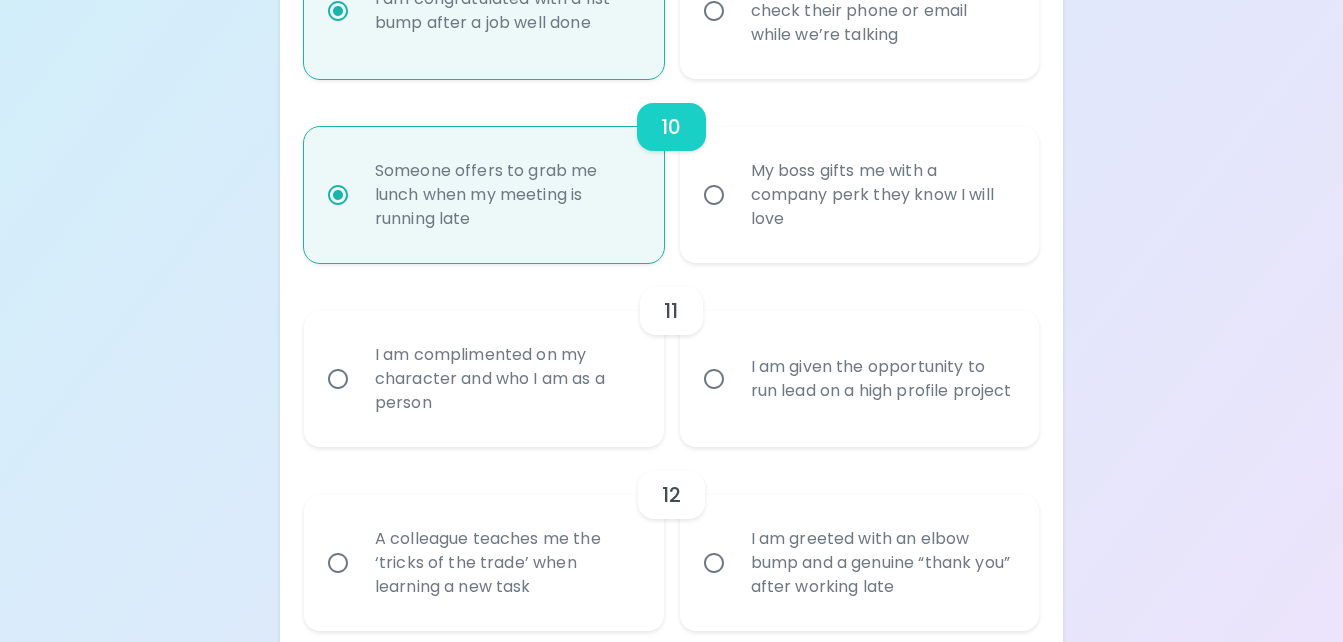 radio on "true" 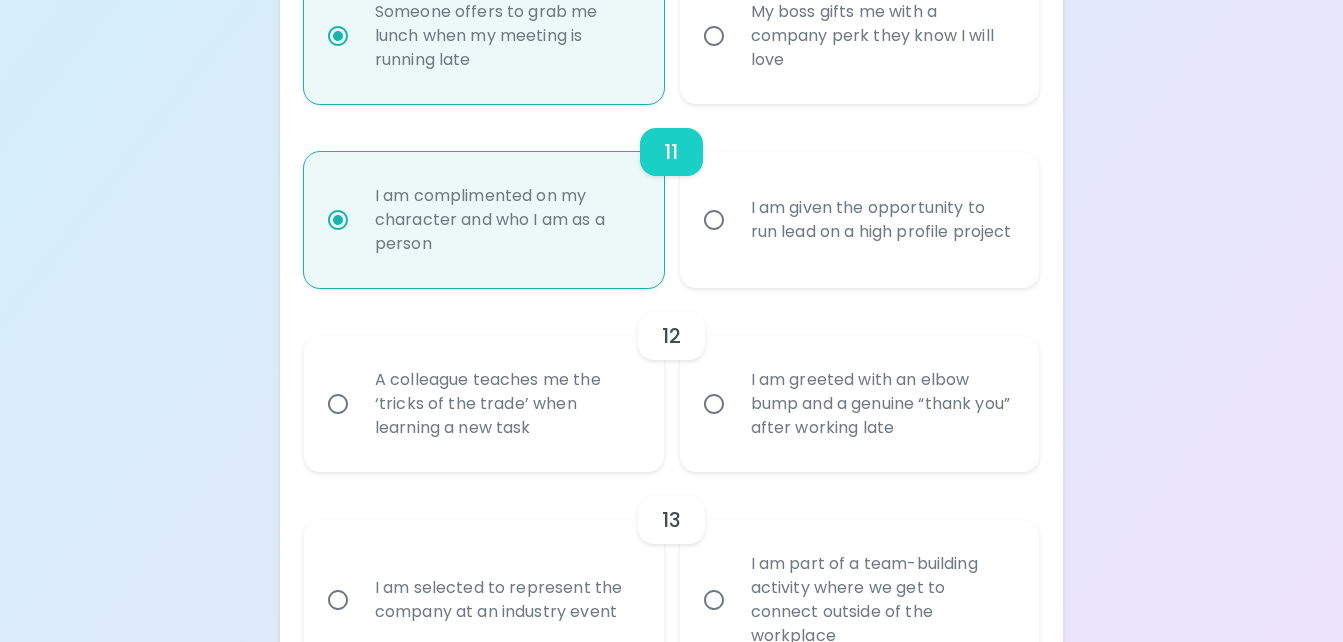 scroll, scrollTop: 2216, scrollLeft: 0, axis: vertical 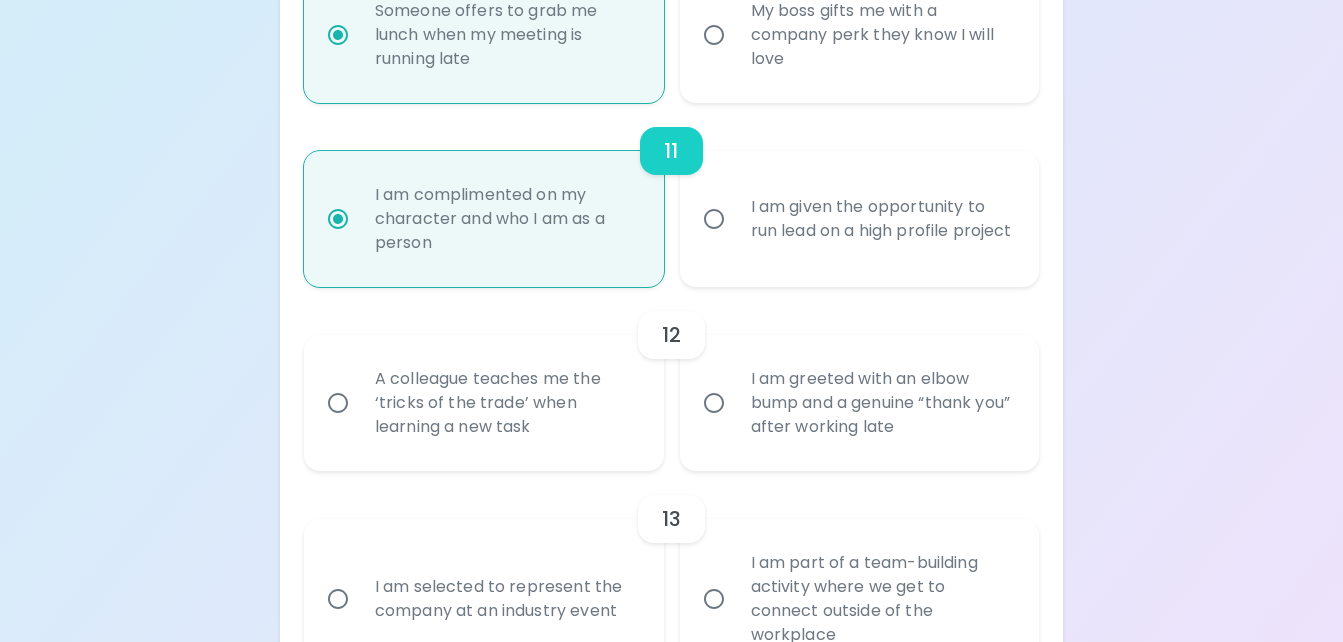 radio on "true" 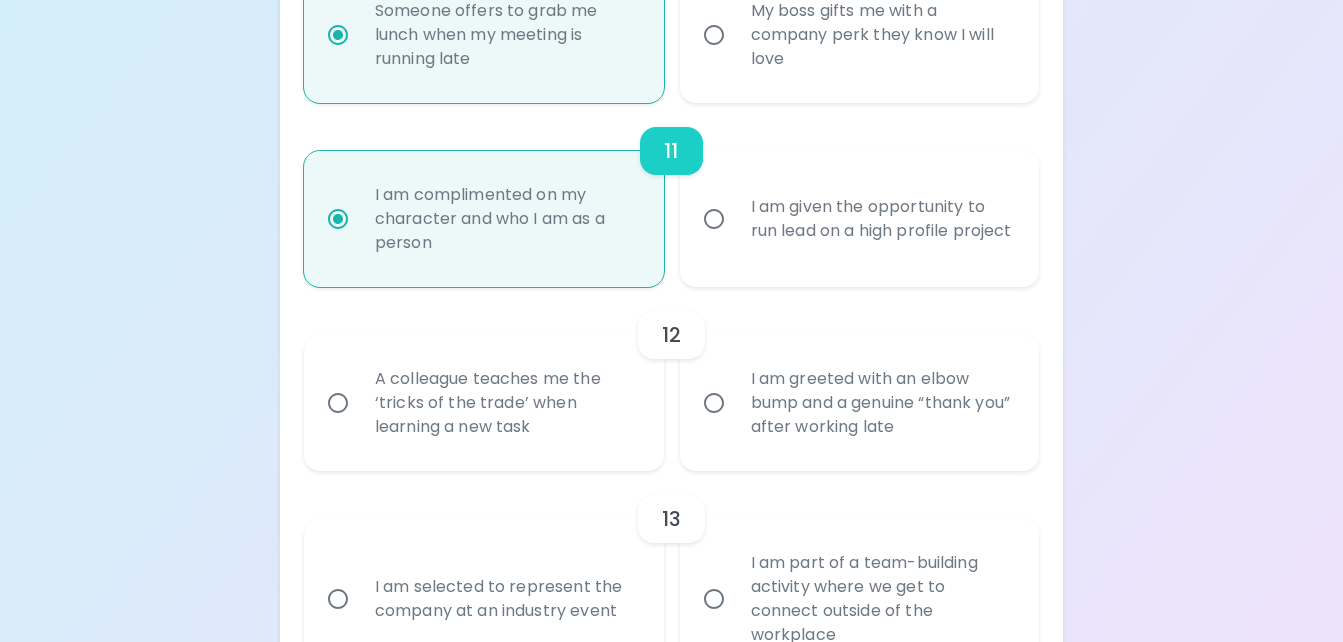 radio on "false" 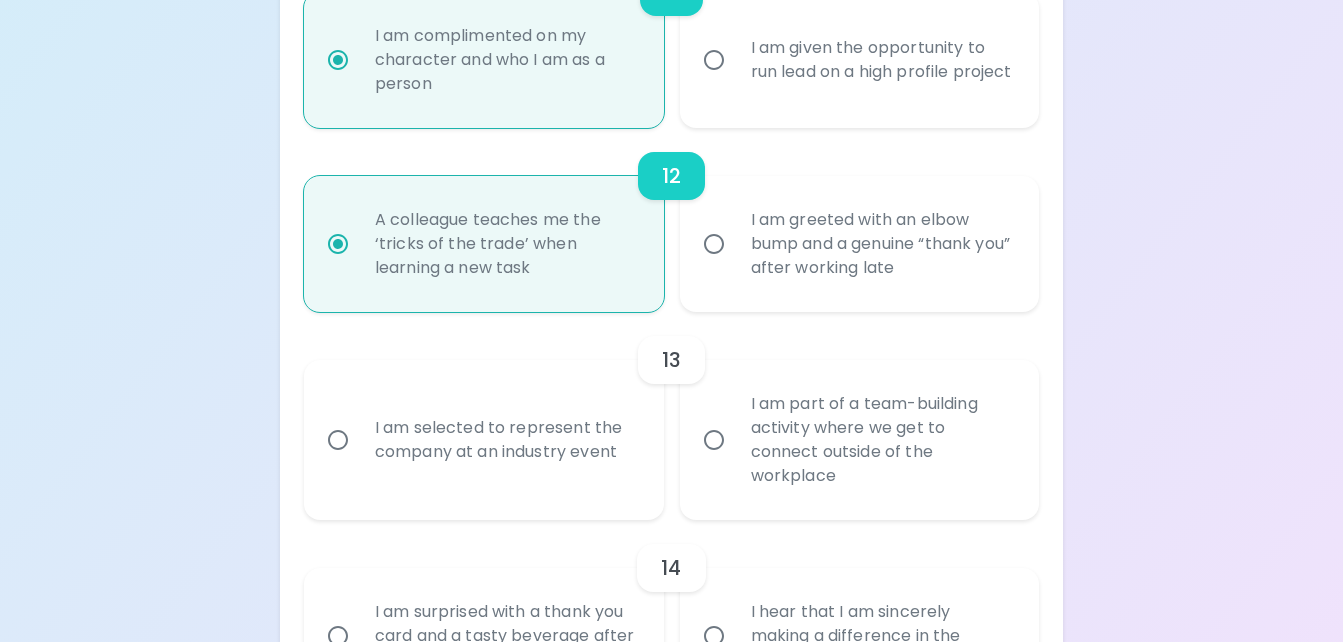 scroll, scrollTop: 2376, scrollLeft: 0, axis: vertical 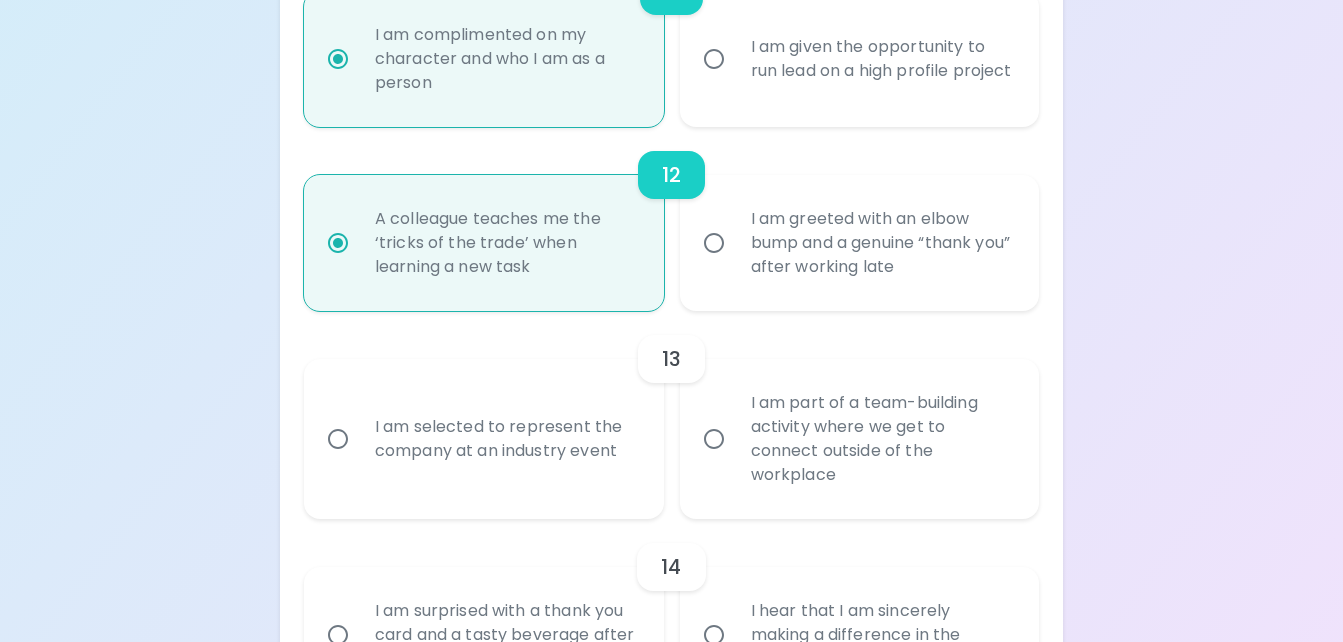 radio on "true" 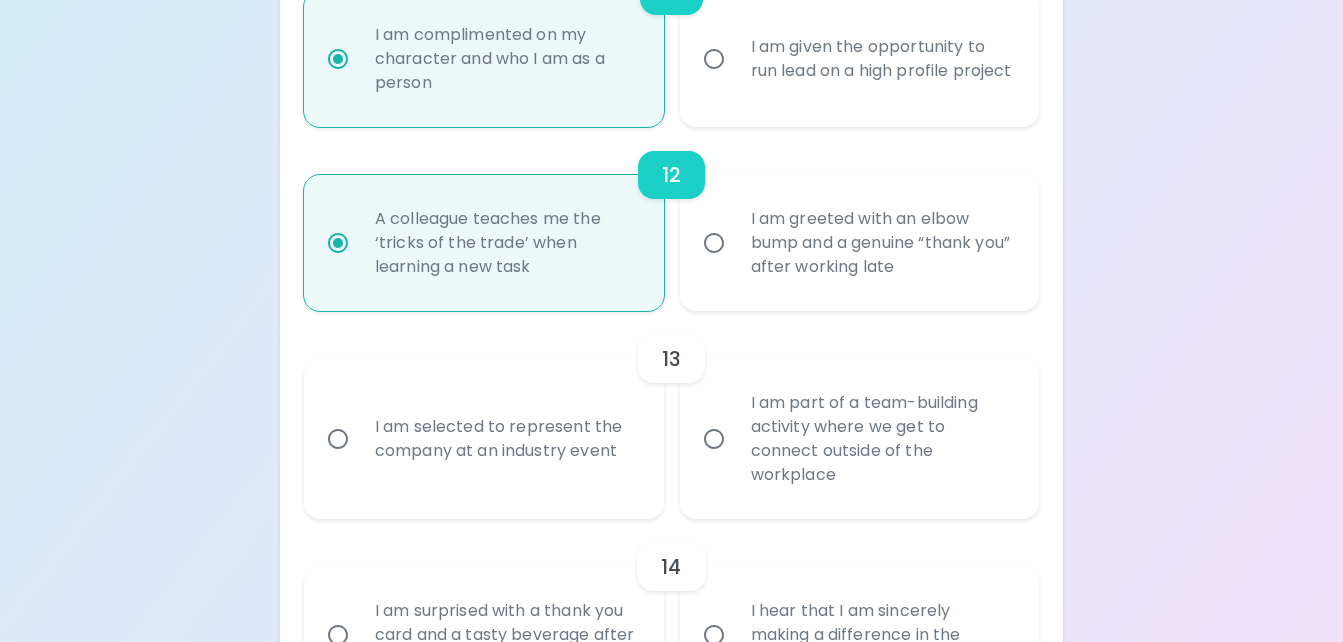 radio on "false" 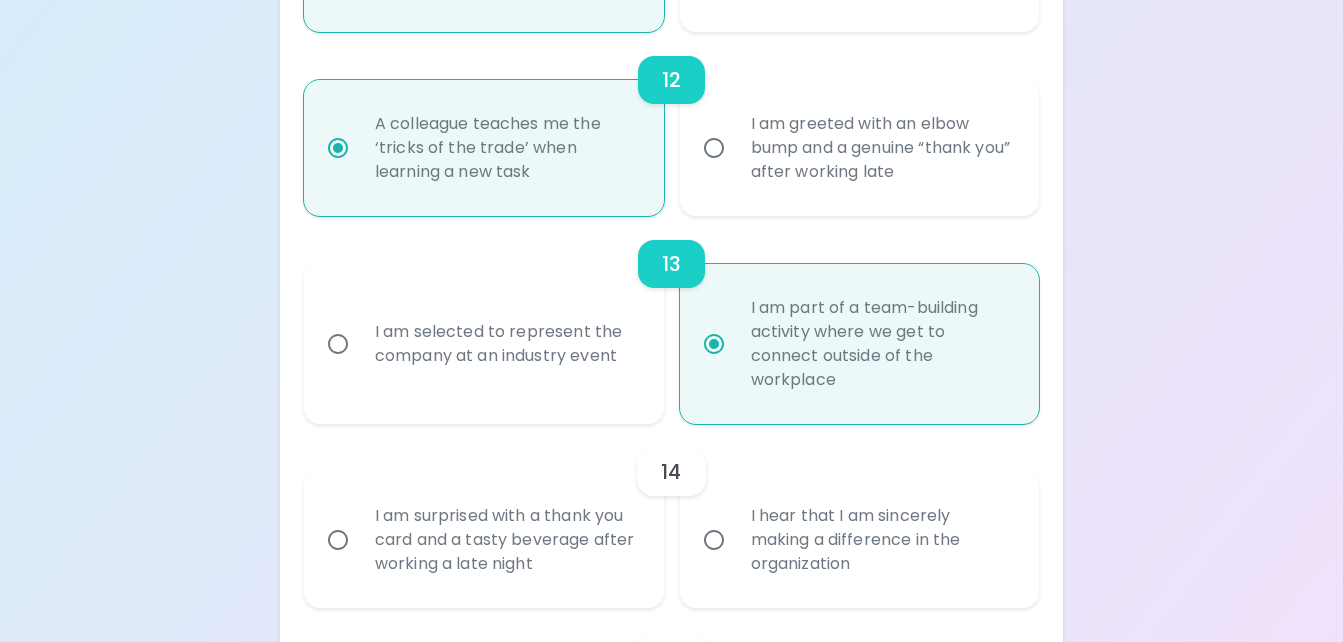 scroll, scrollTop: 2536, scrollLeft: 0, axis: vertical 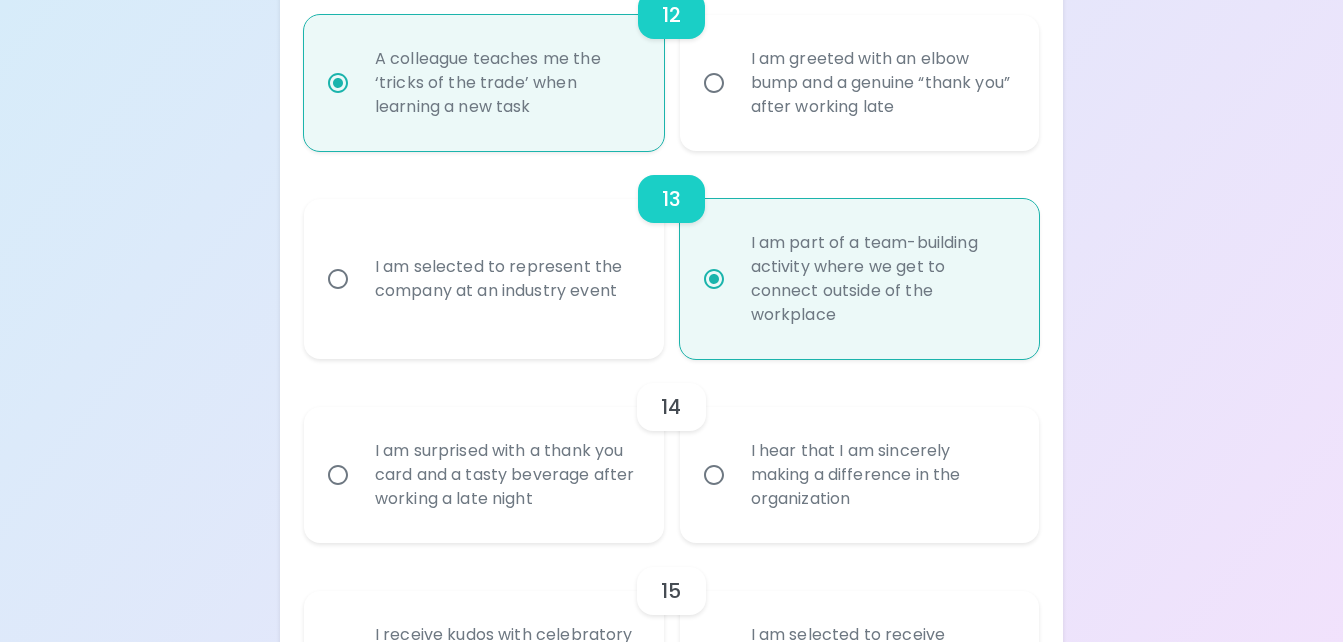 radio on "true" 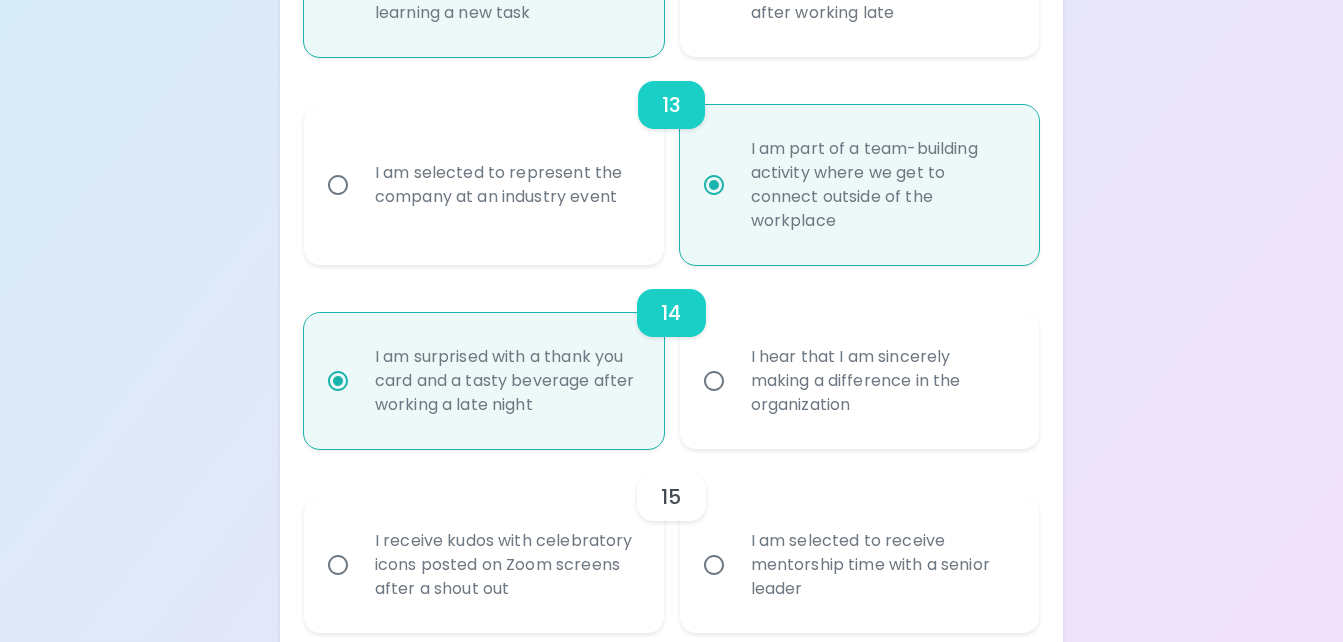 scroll, scrollTop: 2696, scrollLeft: 0, axis: vertical 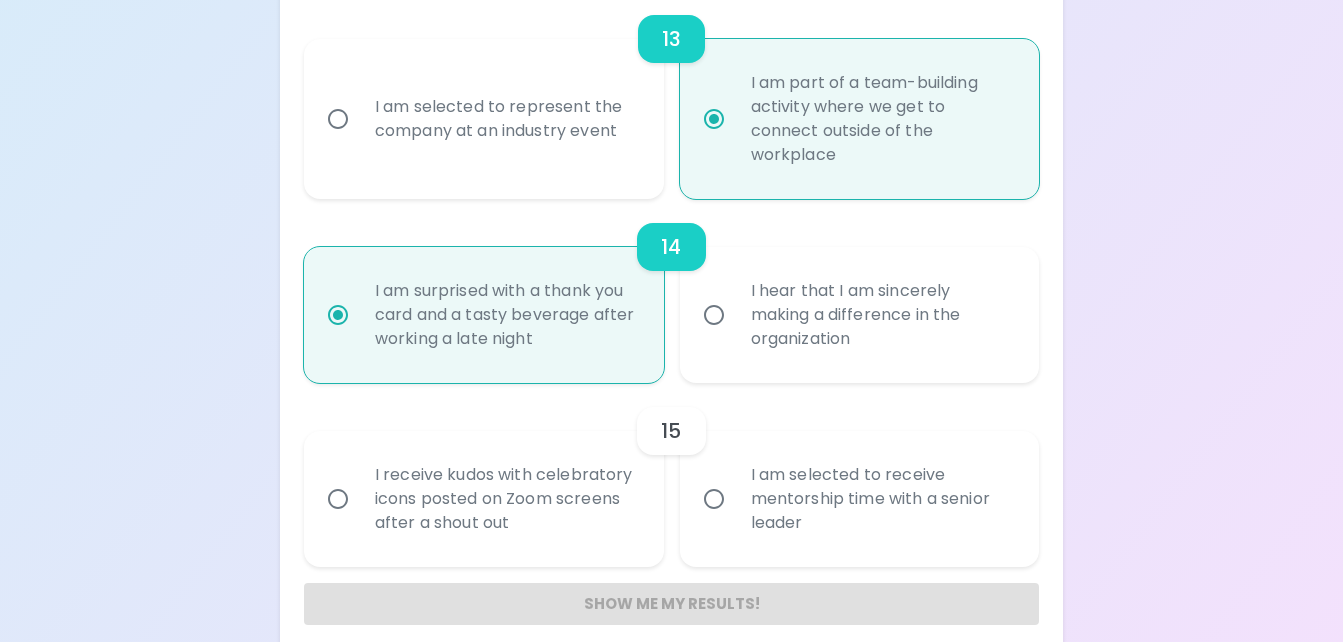 radio on "true" 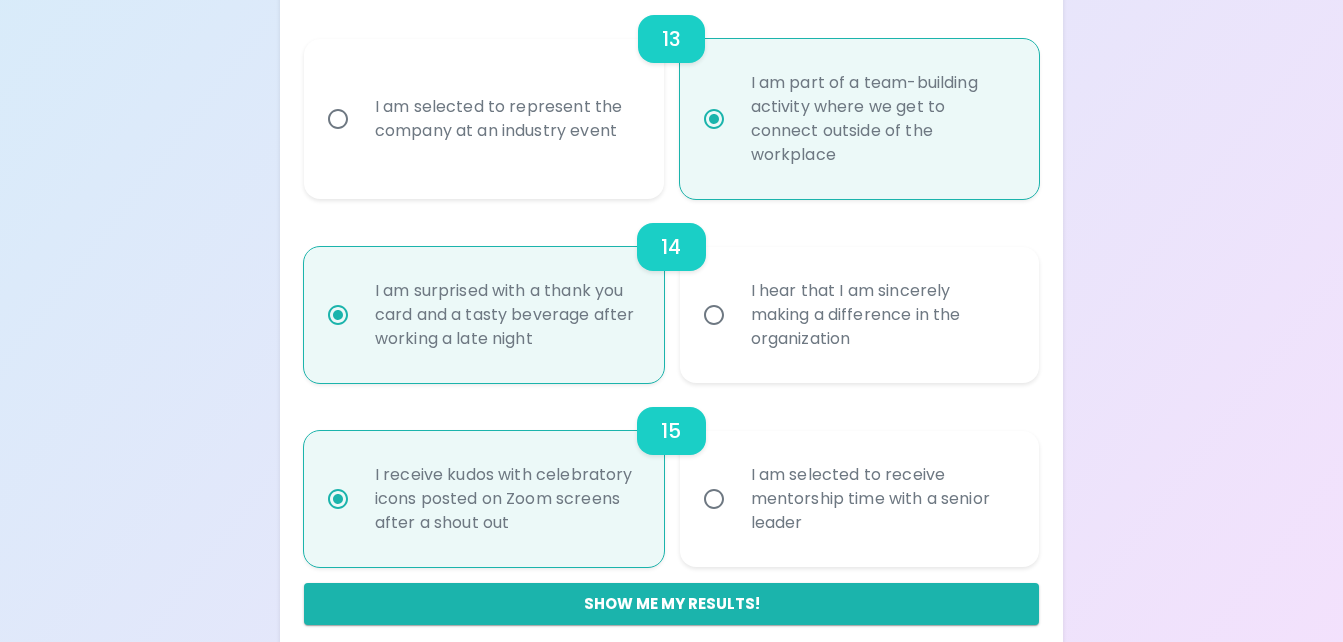 scroll, scrollTop: 2743, scrollLeft: 0, axis: vertical 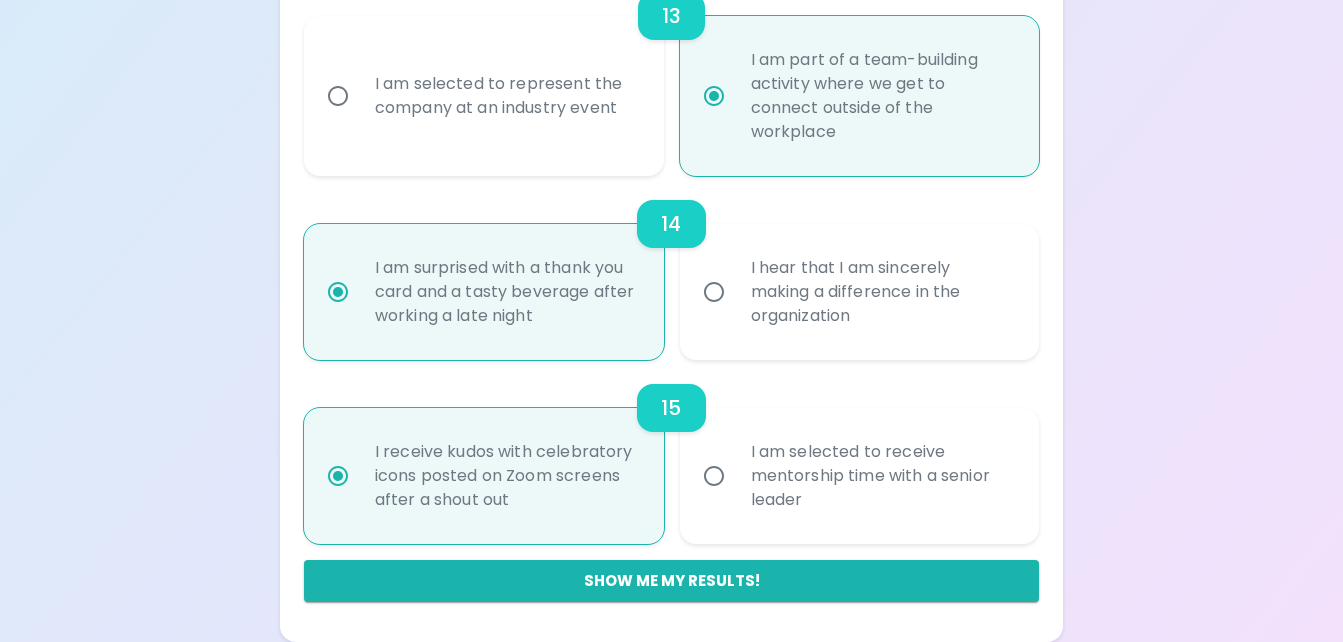 radio on "true" 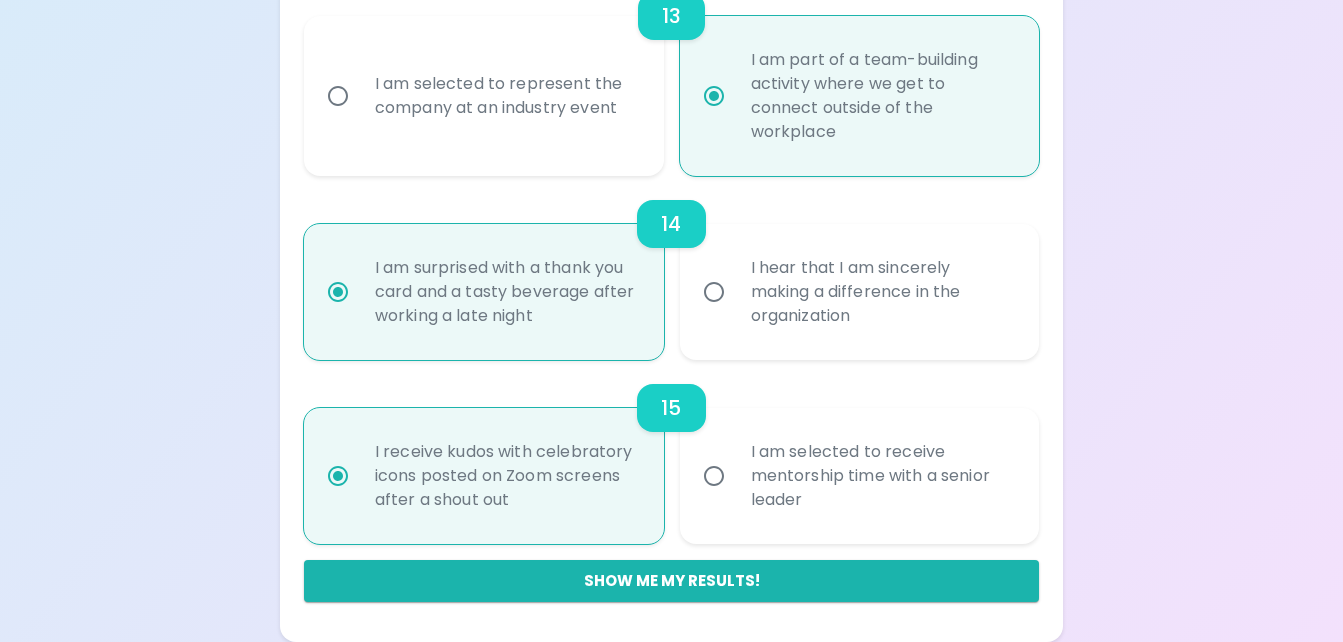 radio on "false" 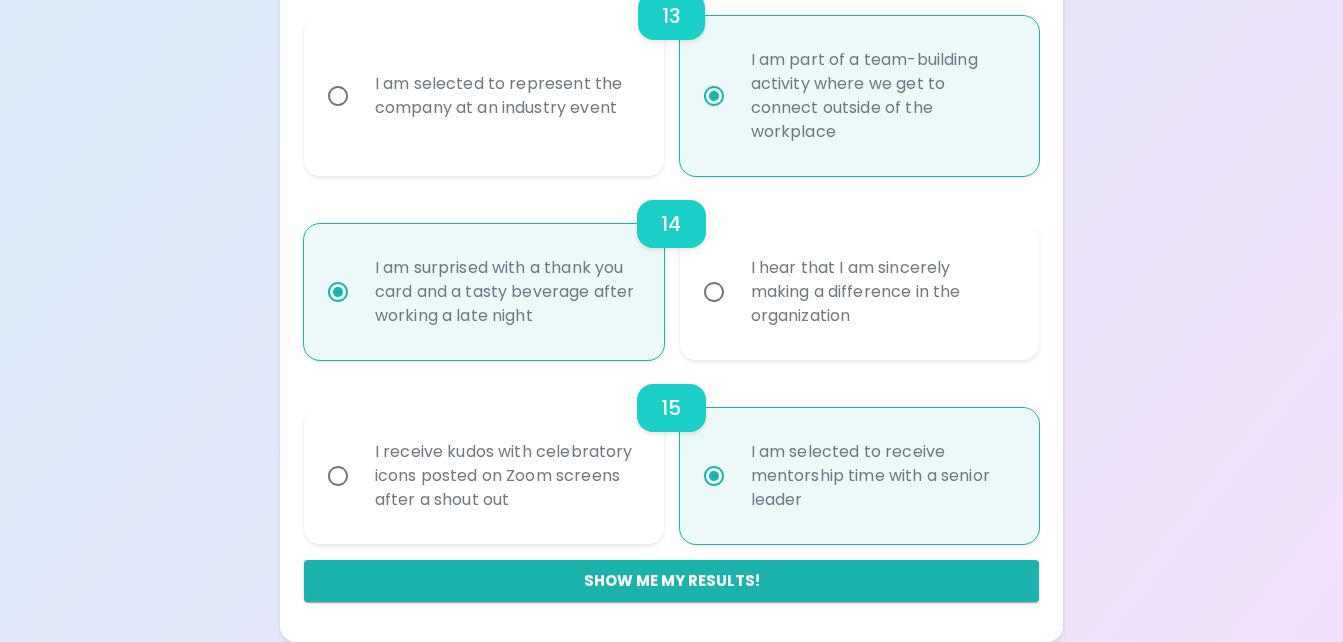 radio on "true" 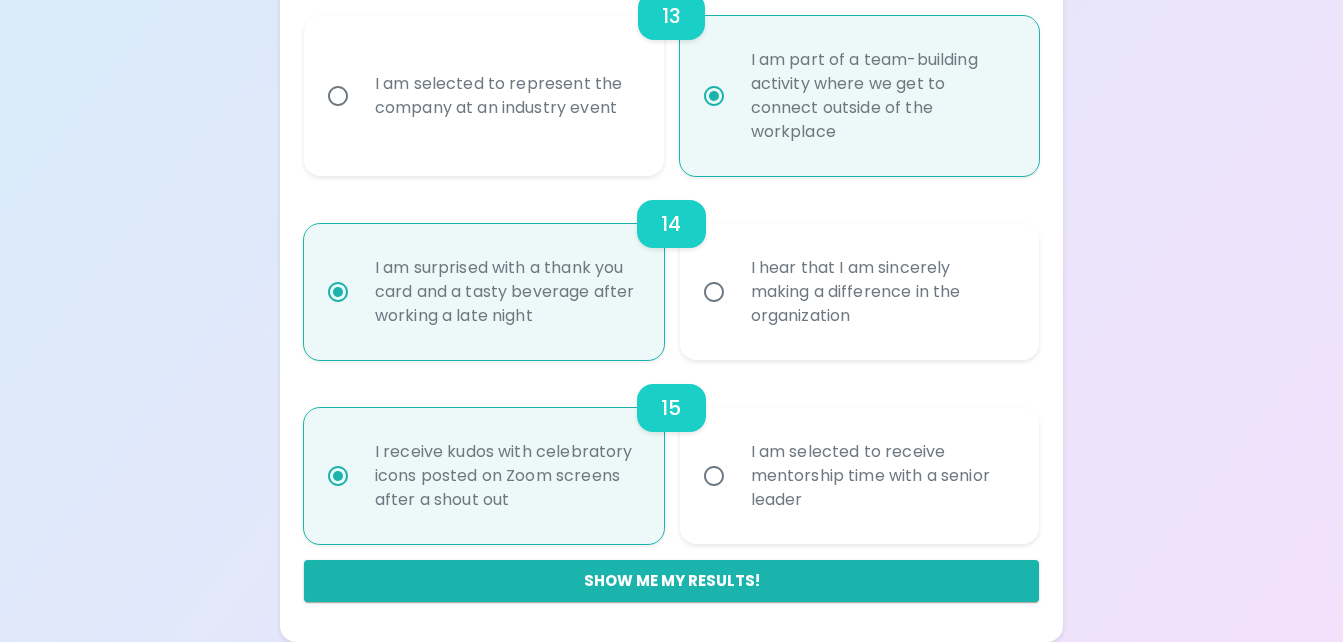 radio on "true" 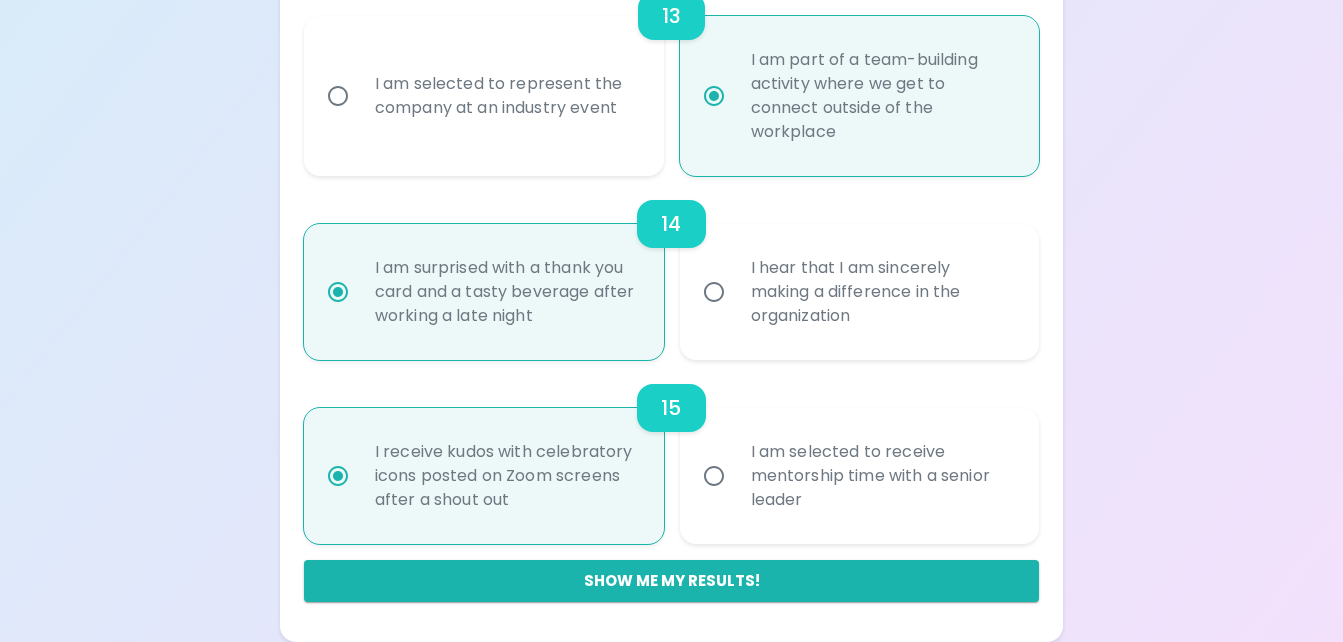 click on "I am selected to receive mentorship time with a senior leader" at bounding box center [882, 476] 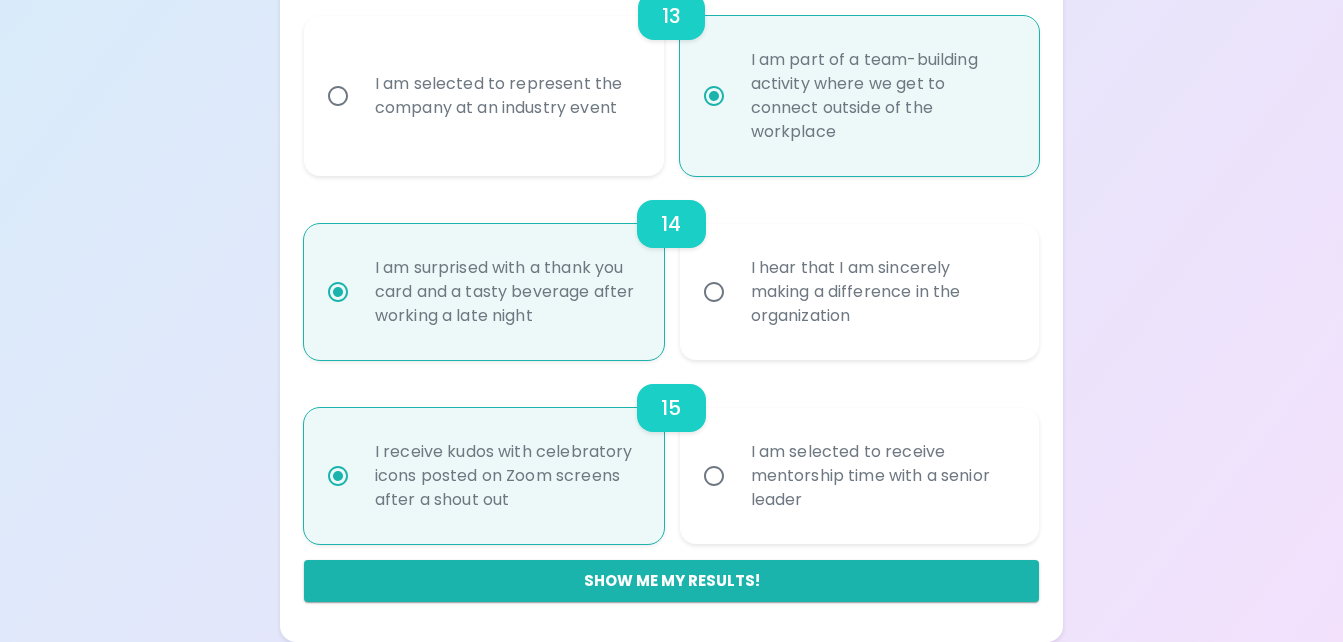 radio on "false" 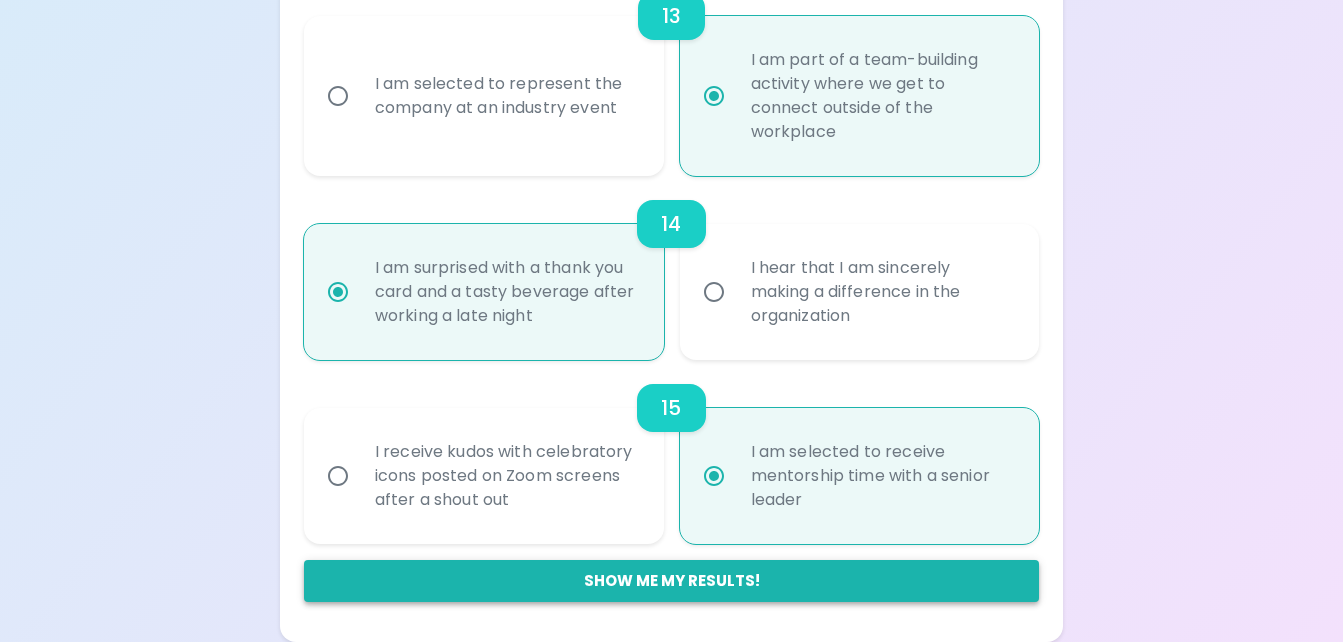 radio on "true" 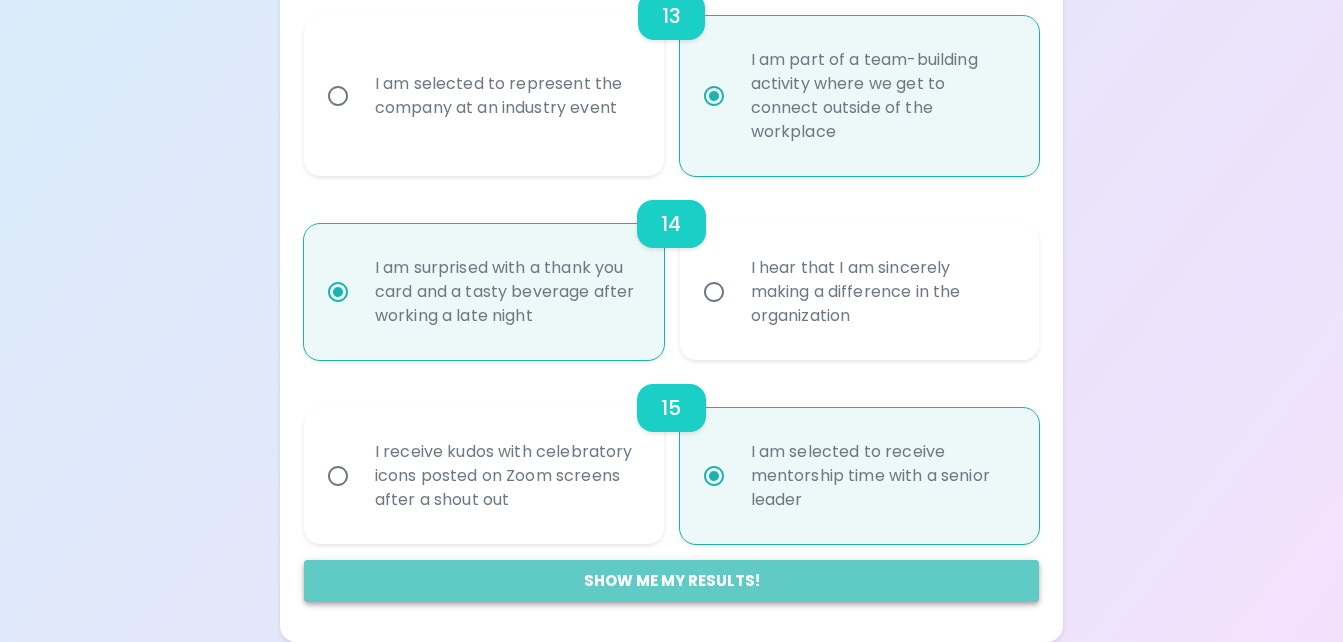 click on "Show me my results!" at bounding box center (671, 581) 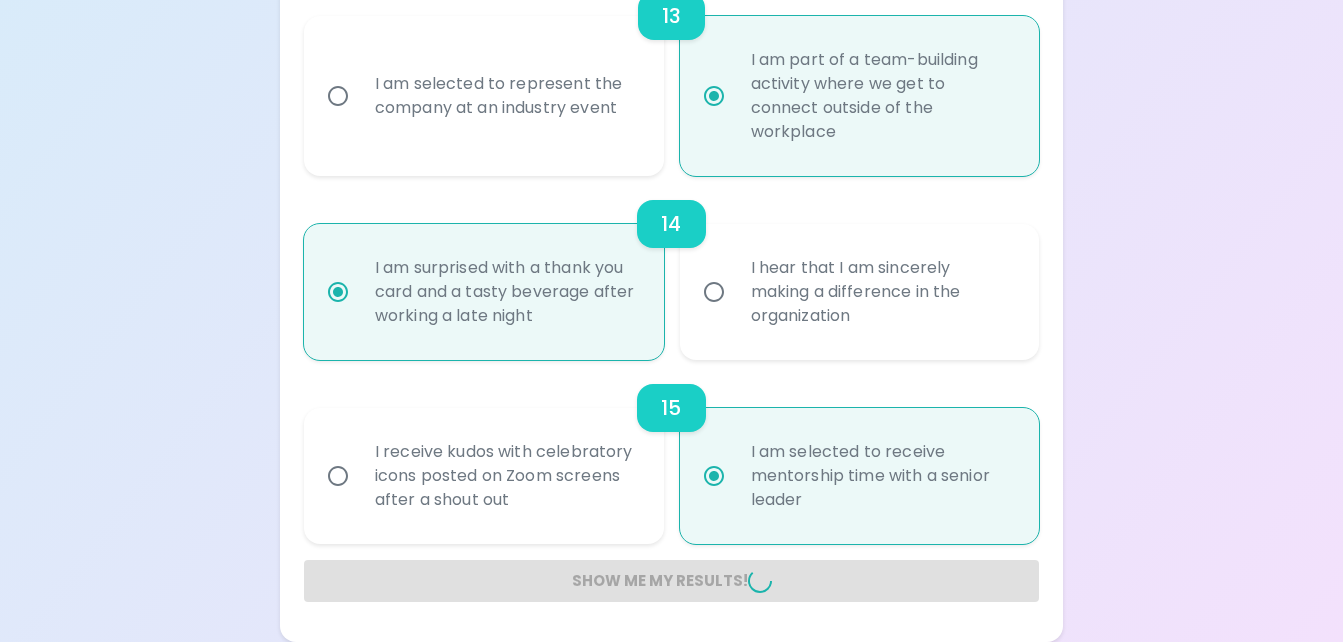 radio on "false" 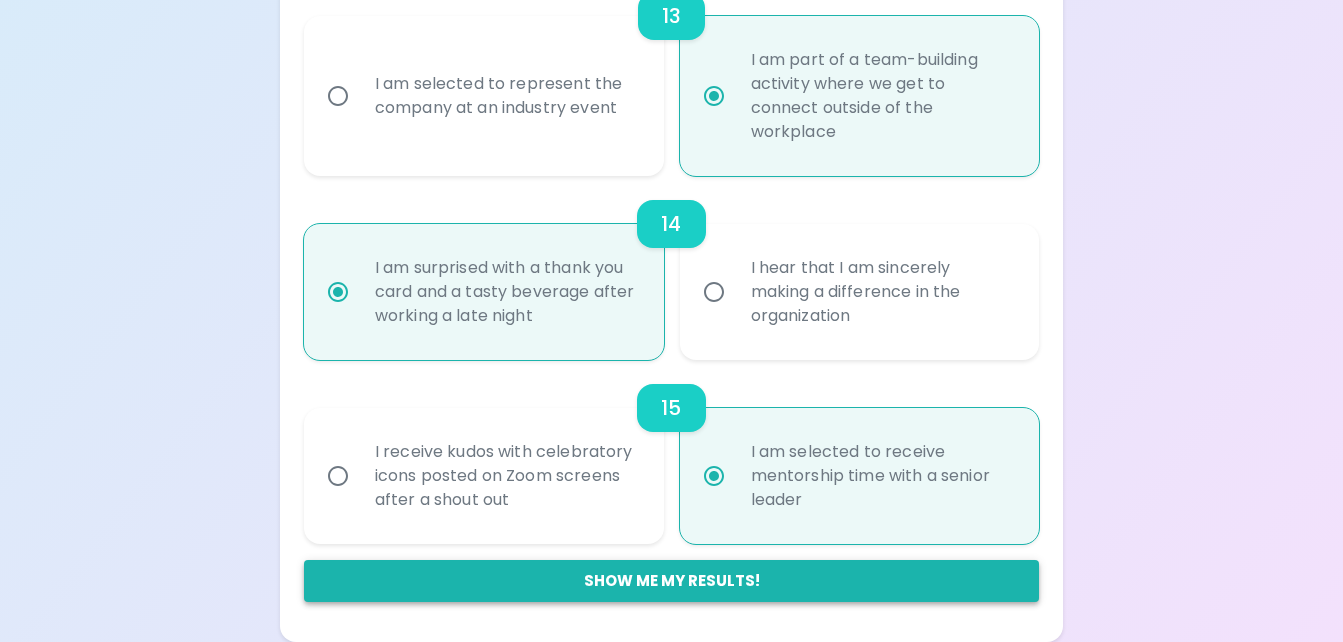 click on "Show me my results!" at bounding box center (671, 581) 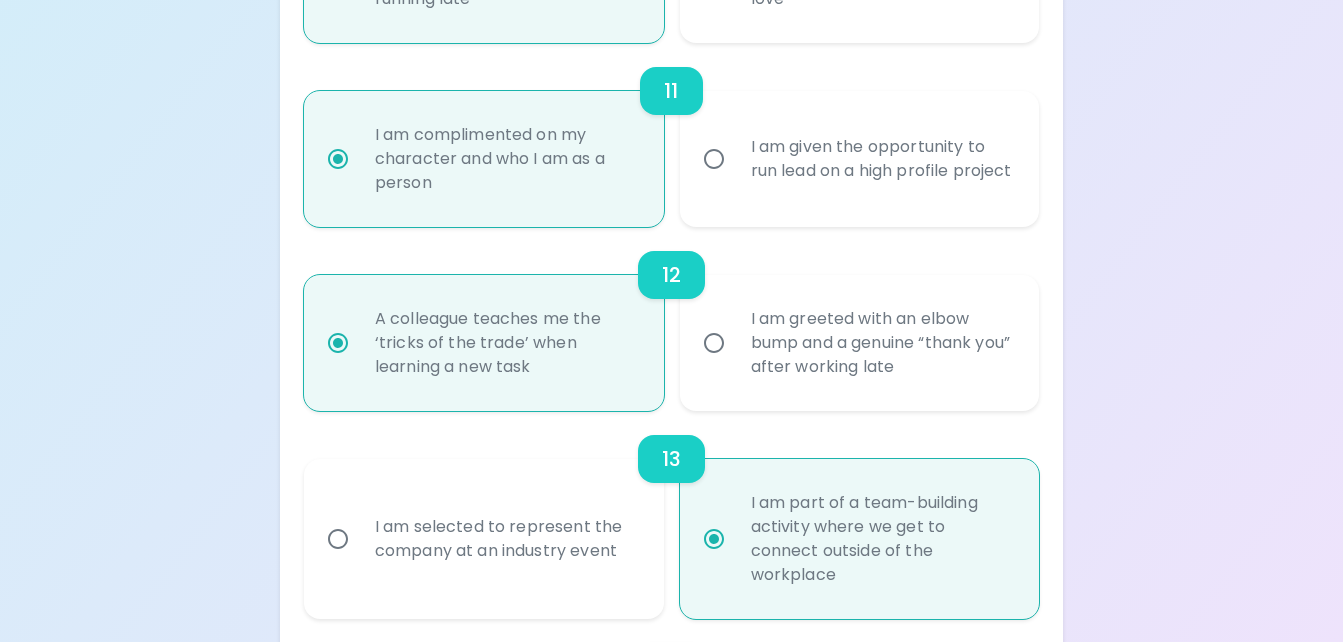 scroll, scrollTop: 2743, scrollLeft: 0, axis: vertical 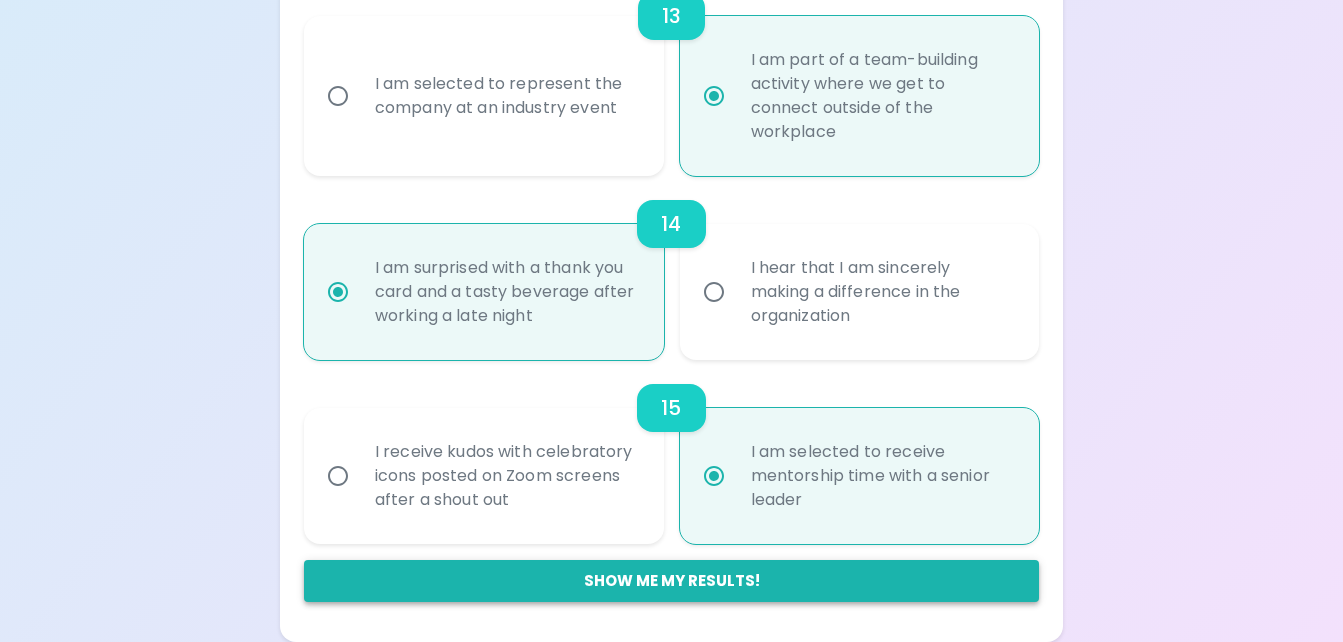 click on "Show me my results!" at bounding box center (671, 581) 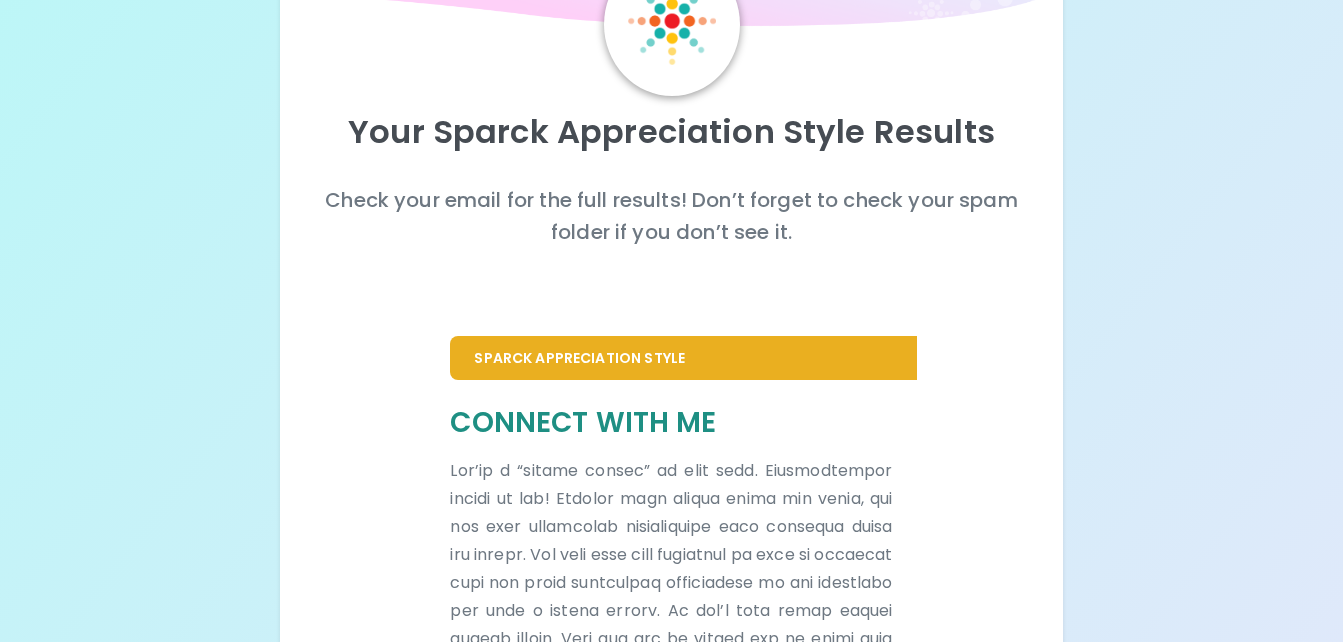 scroll, scrollTop: 0, scrollLeft: 0, axis: both 